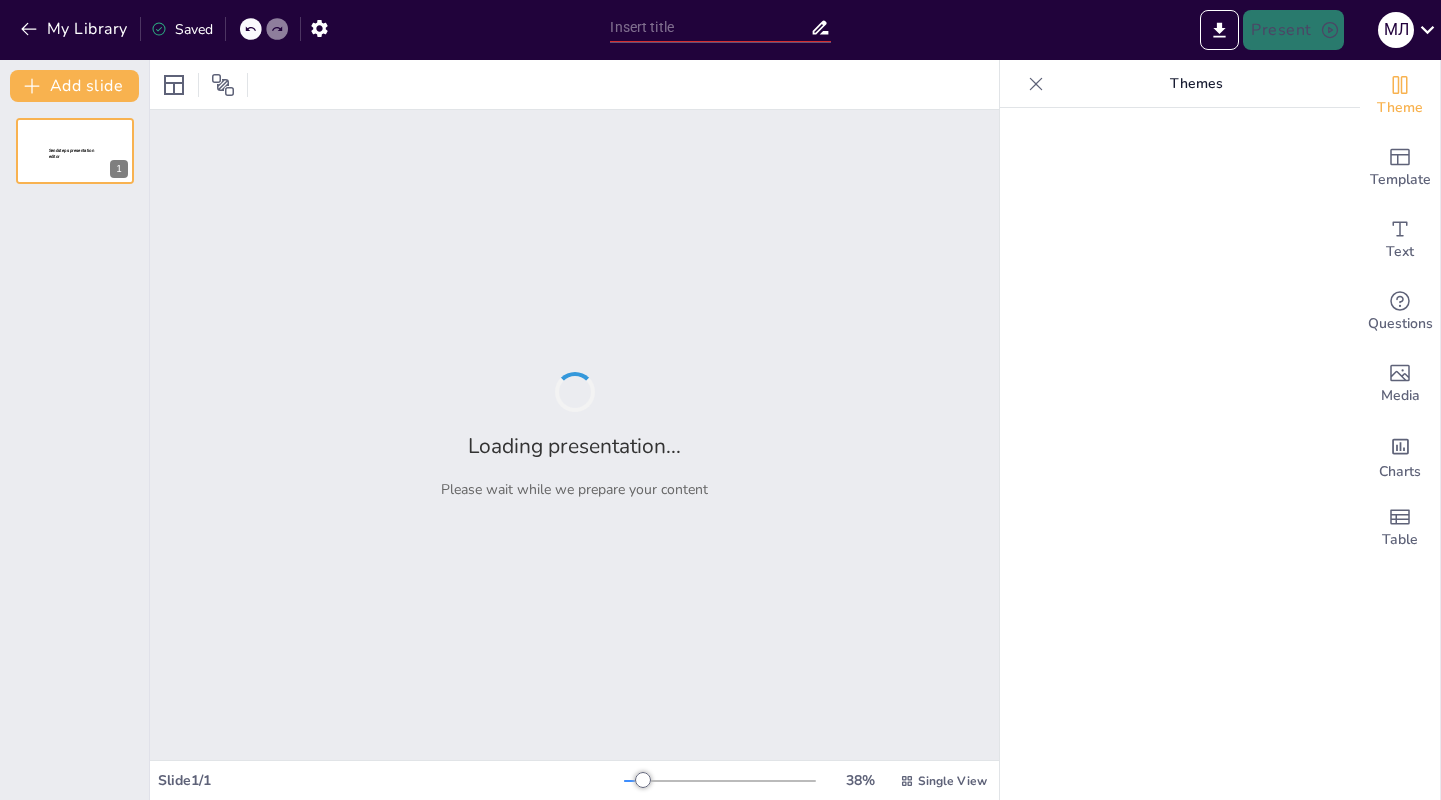 type on "Создание Энергии: Концепции и Ценности Бренда Уралэнергосбыт" 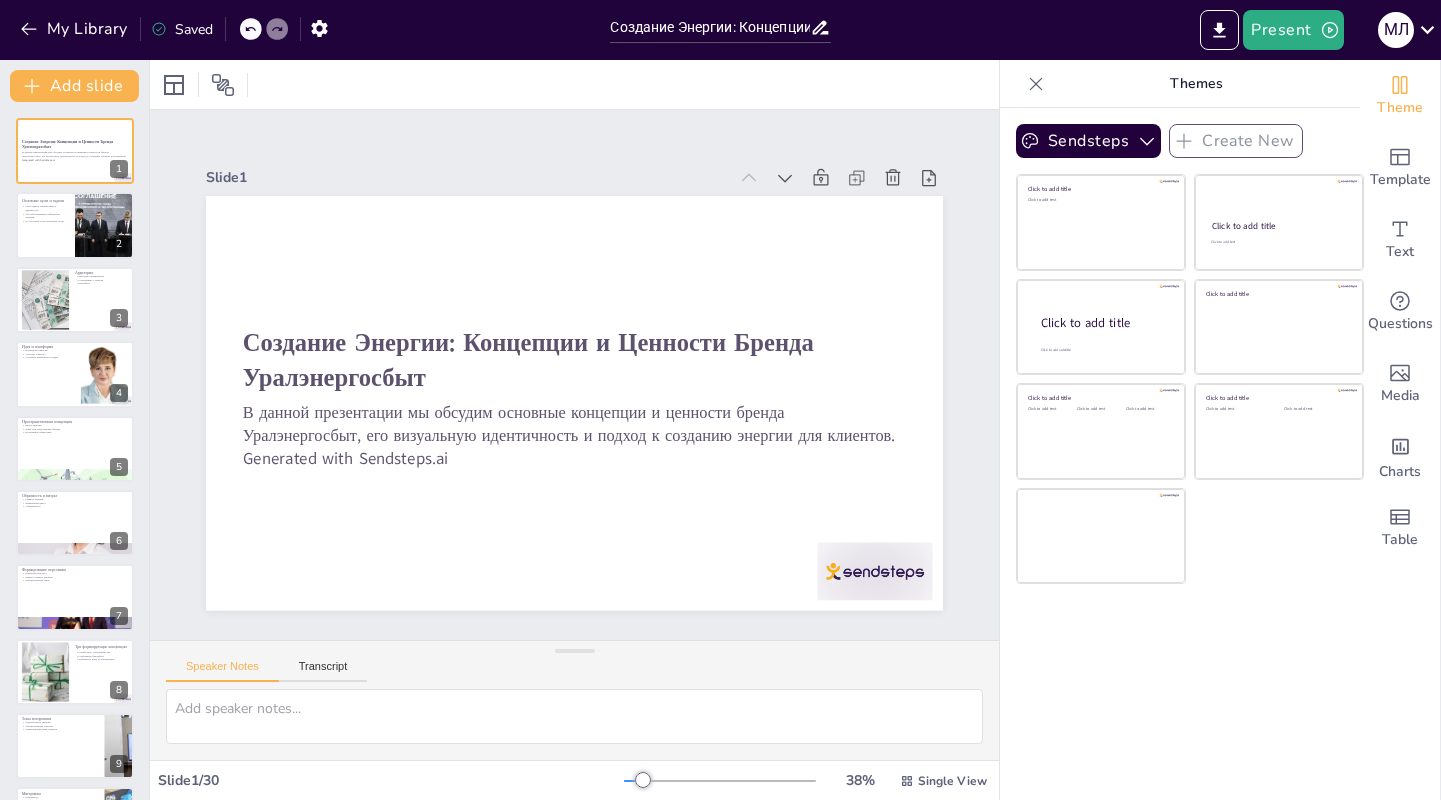 checkbox on "true" 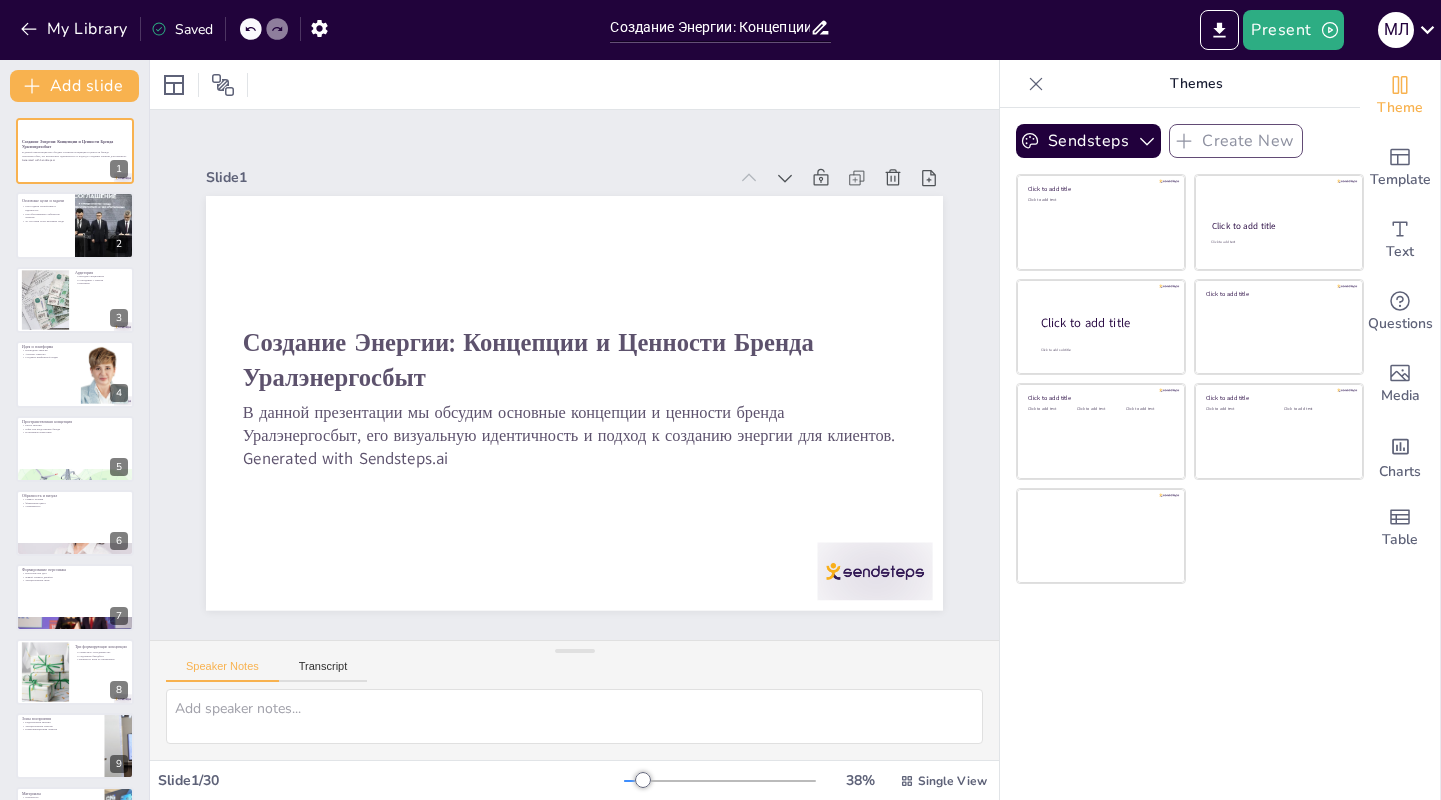 scroll, scrollTop: 0, scrollLeft: 0, axis: both 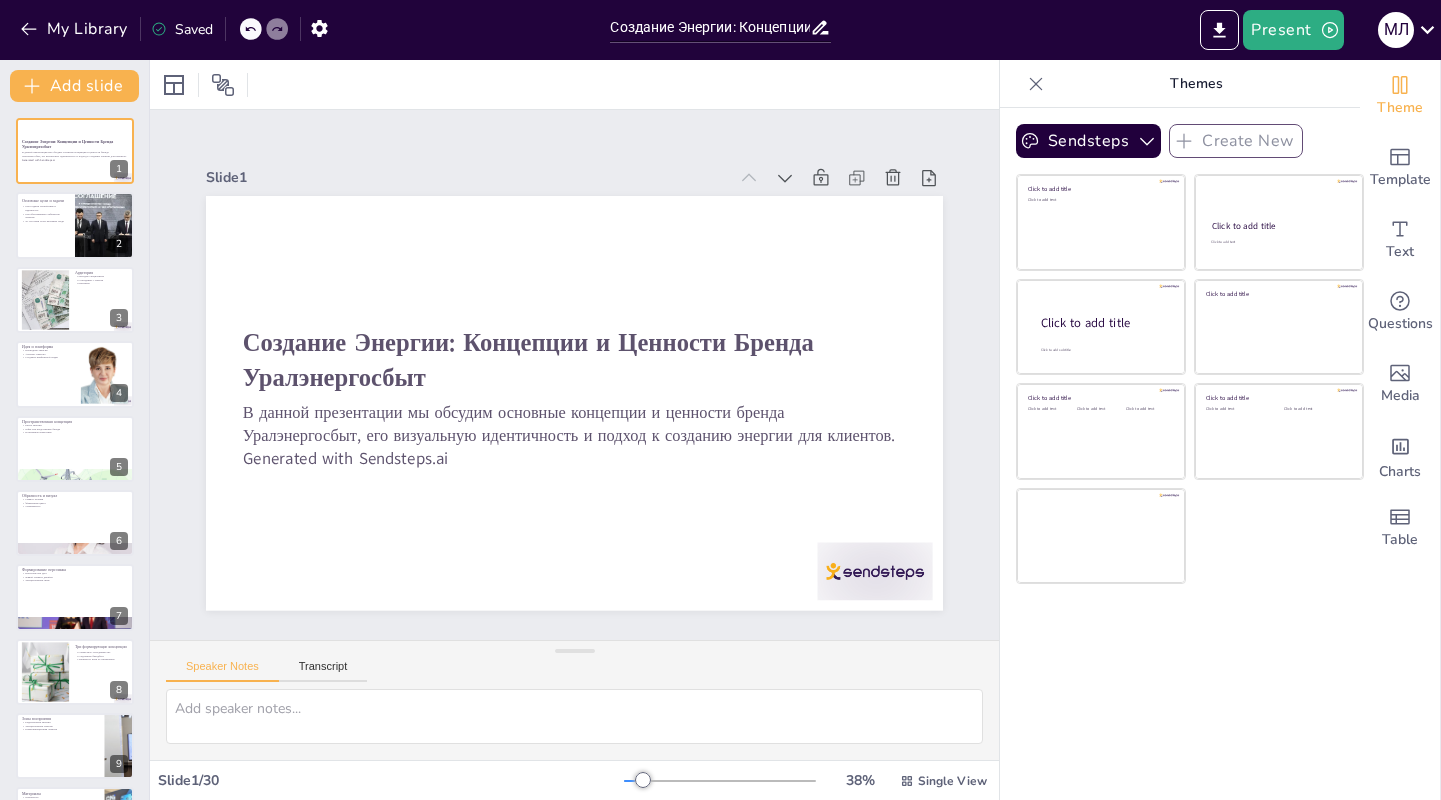 checkbox on "true" 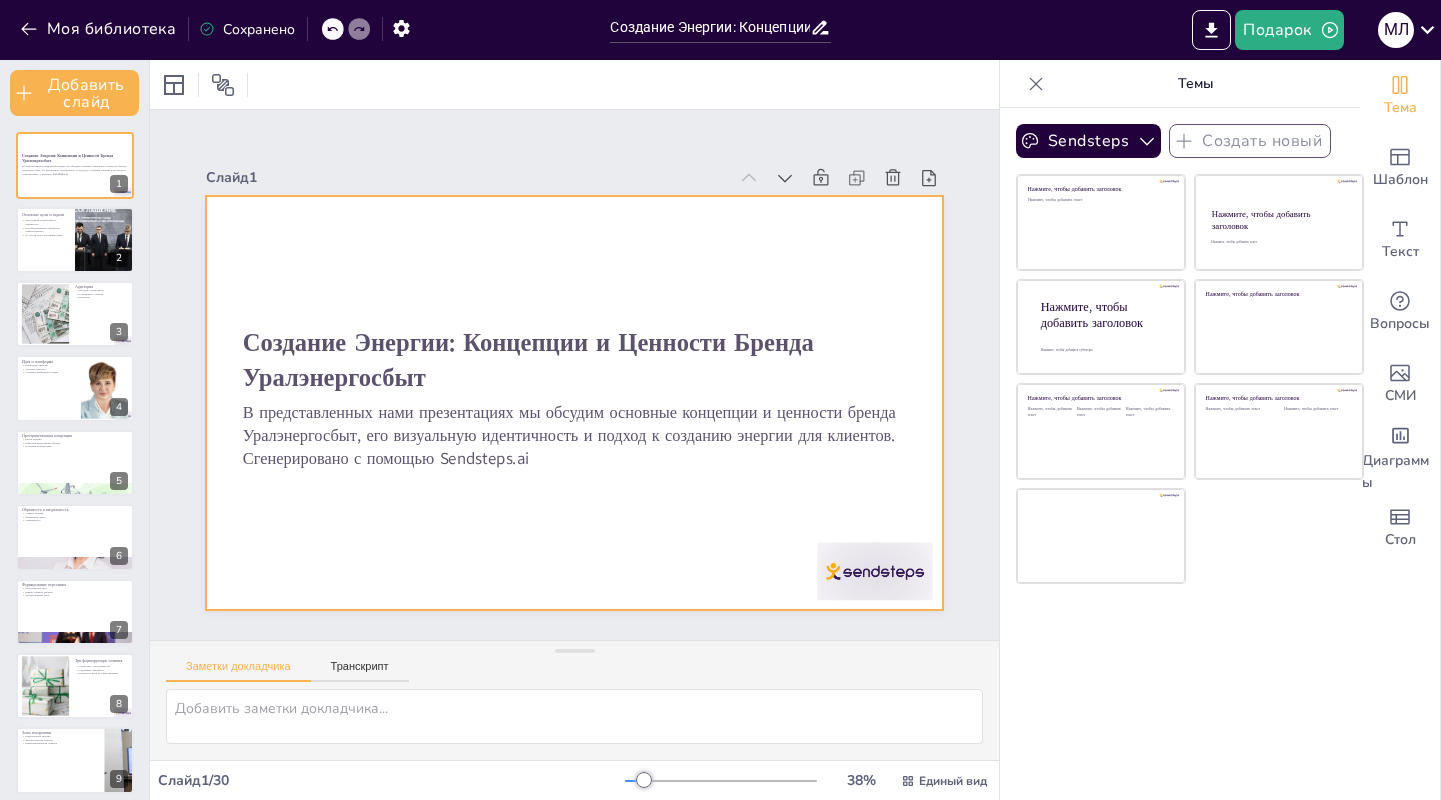 checkbox on "true" 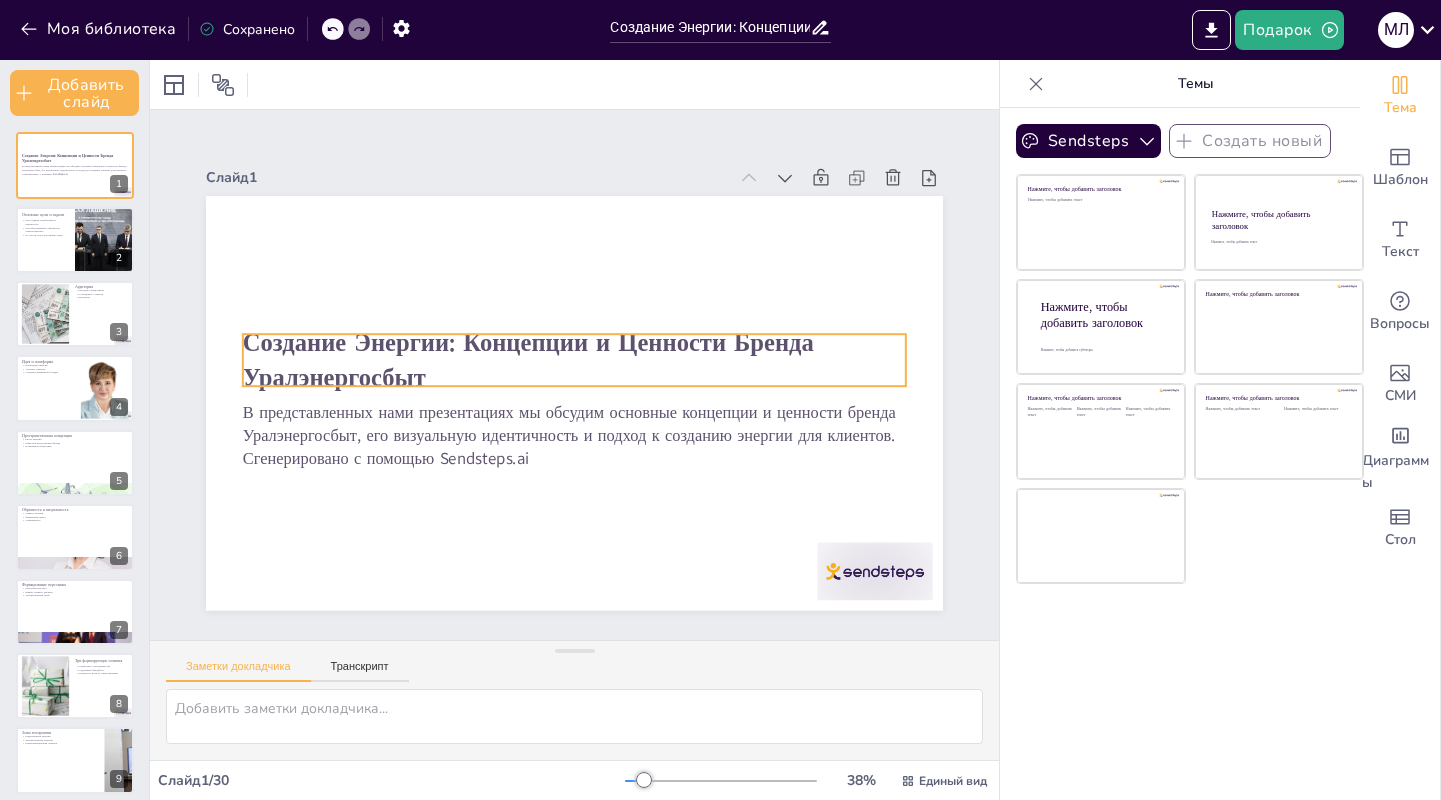 checkbox on "true" 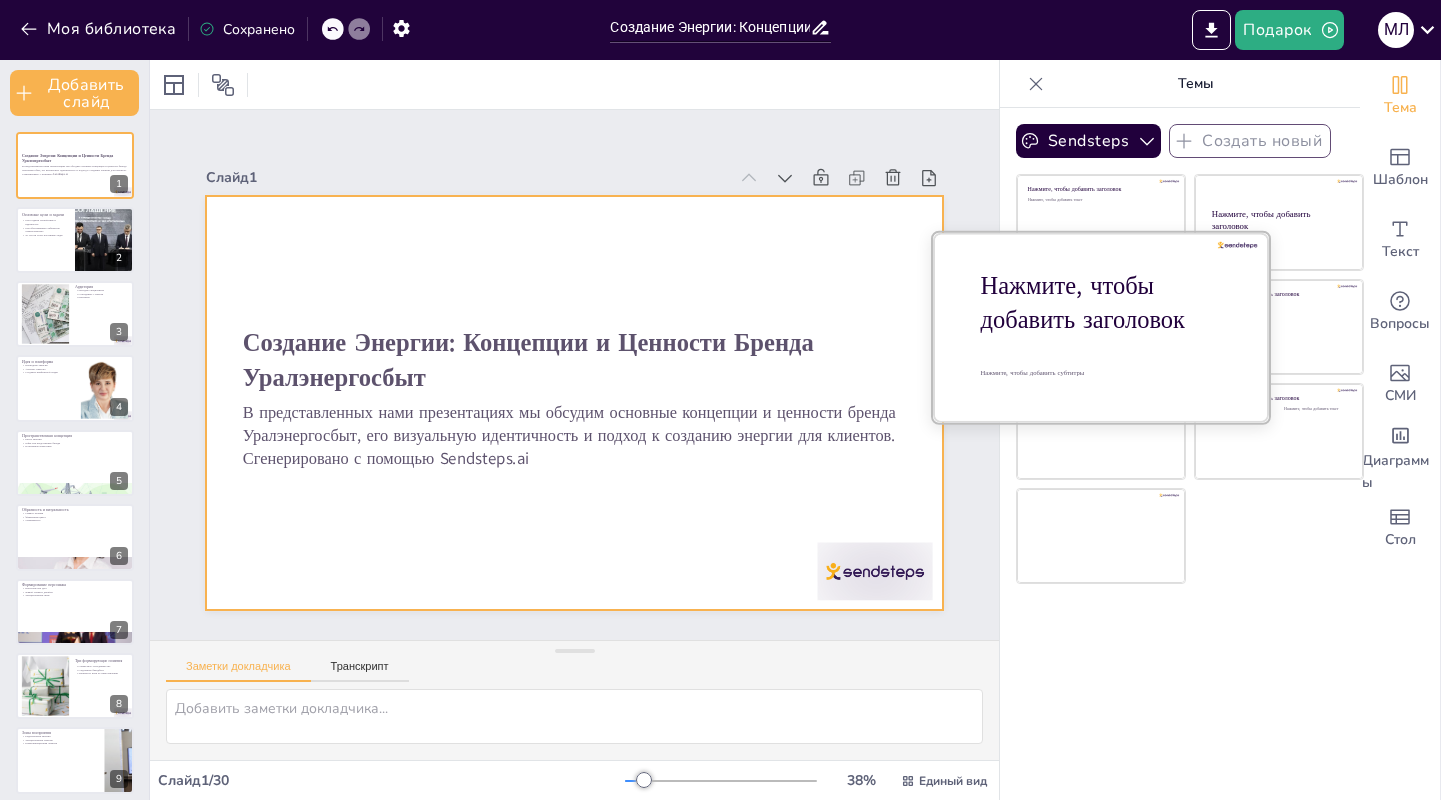 checkbox on "true" 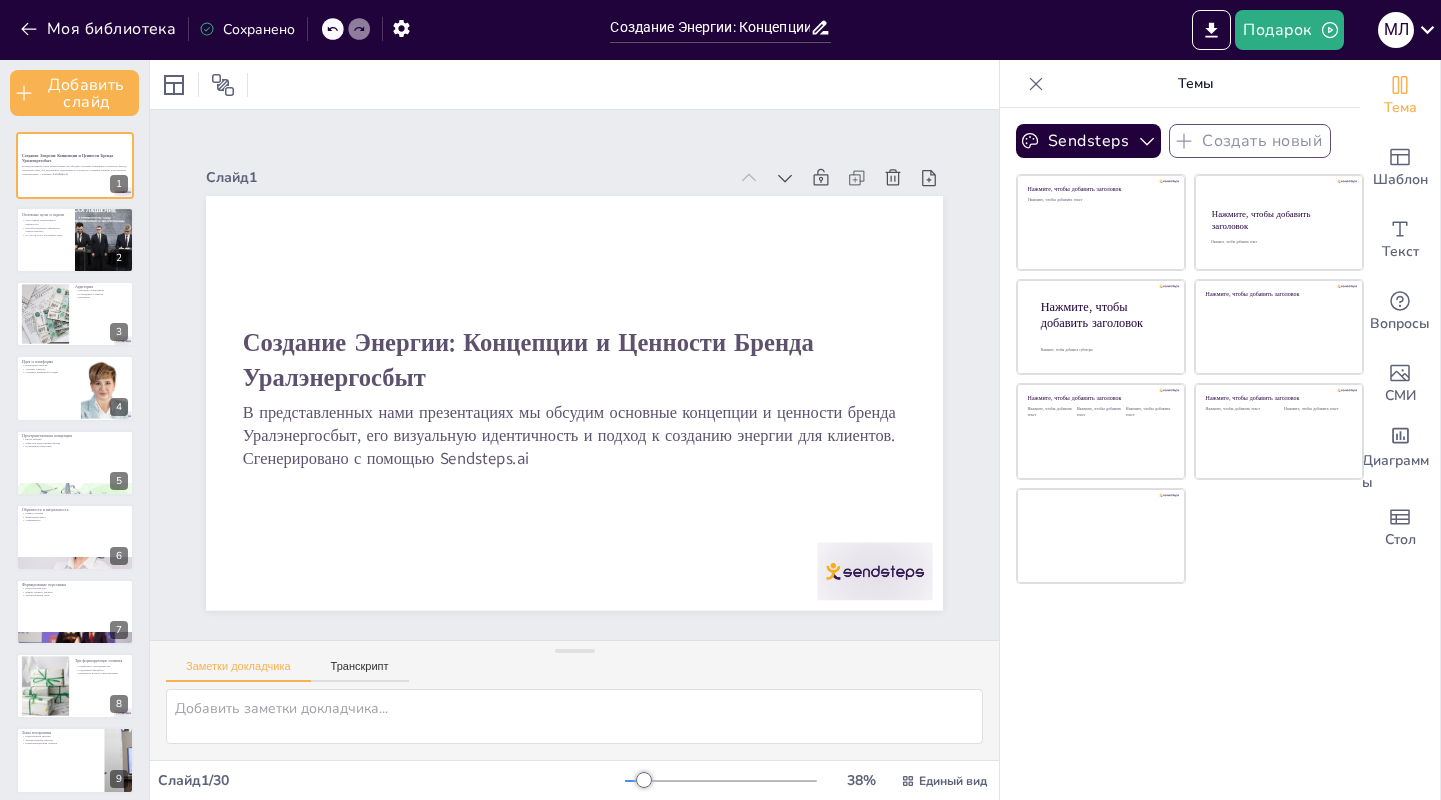 checkbox on "true" 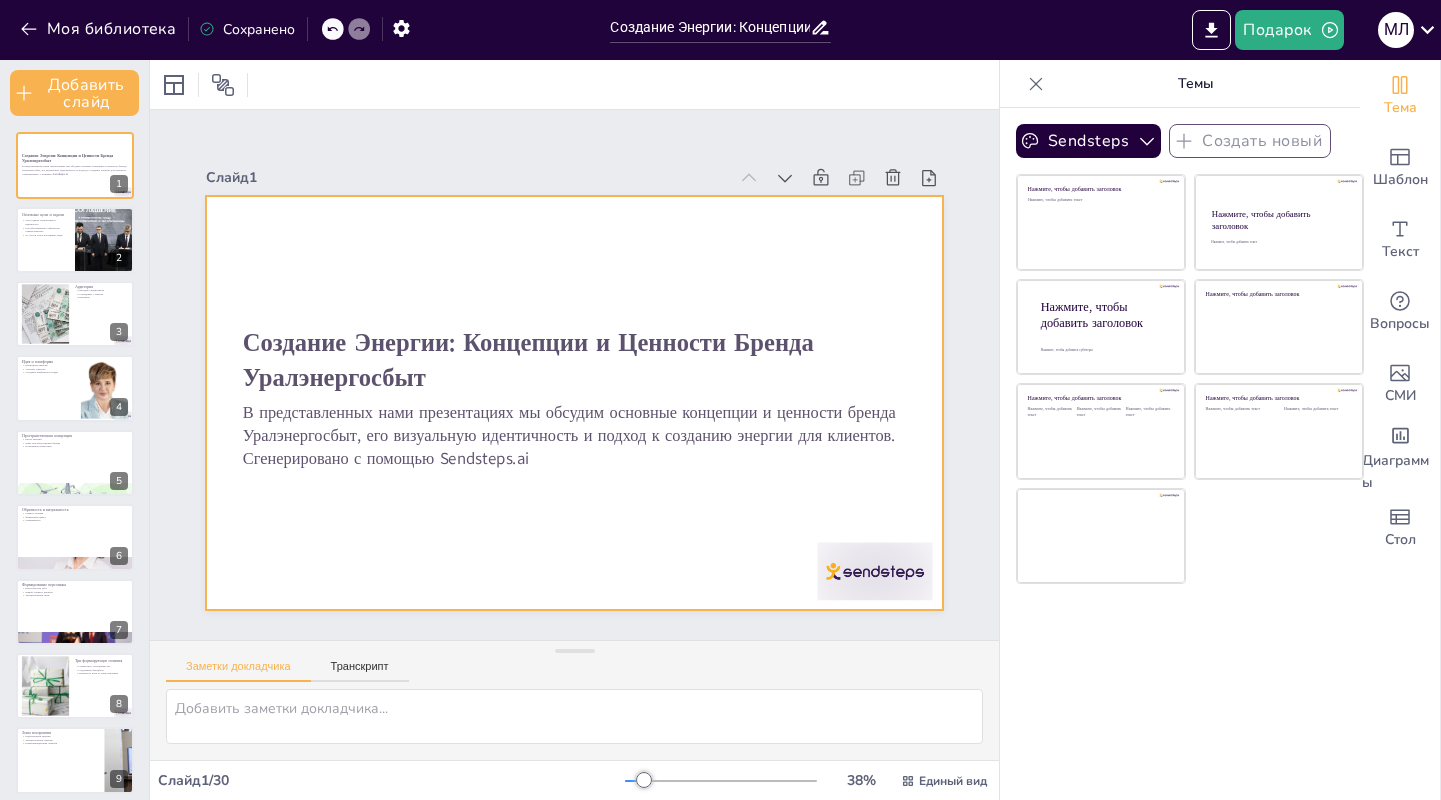 checkbox on "true" 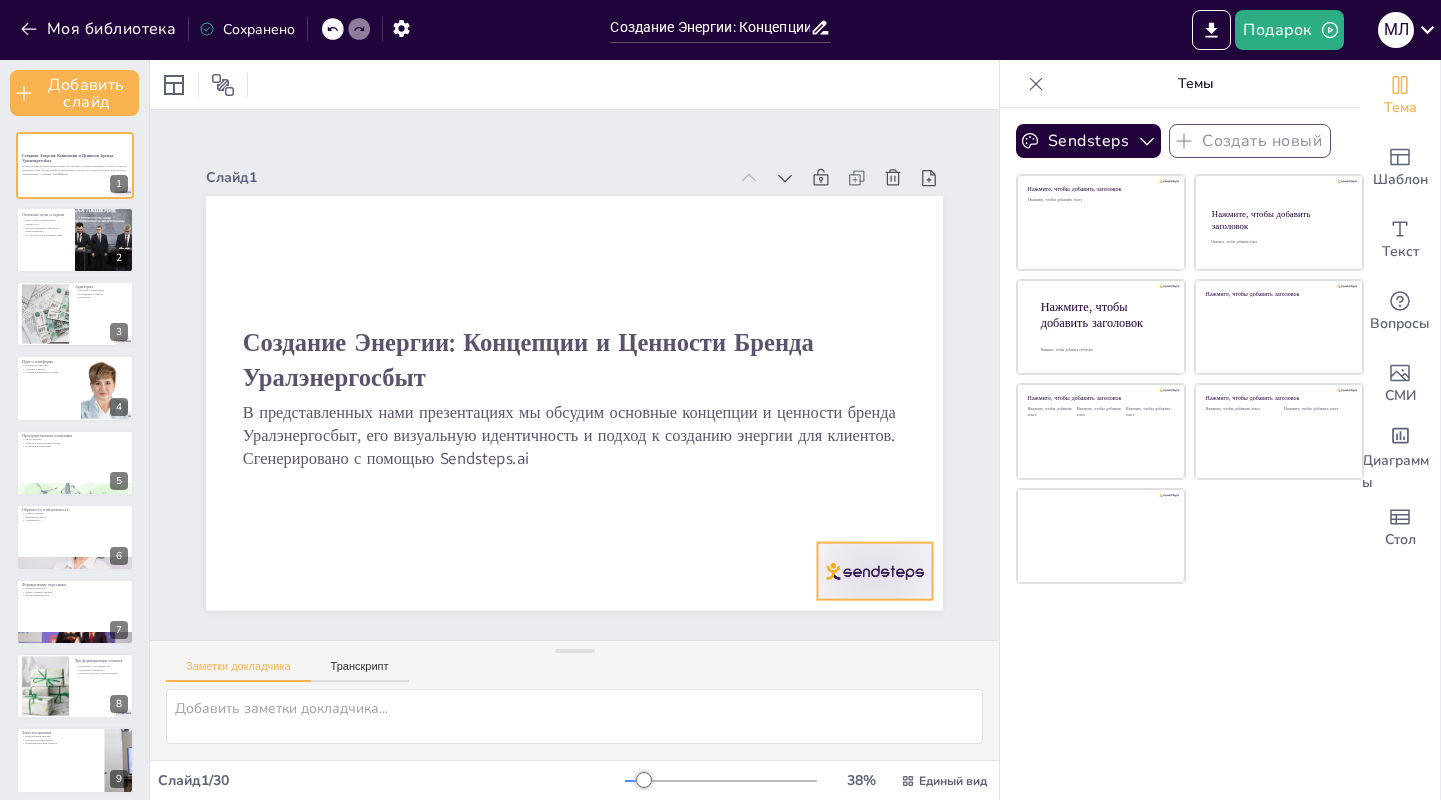 checkbox on "true" 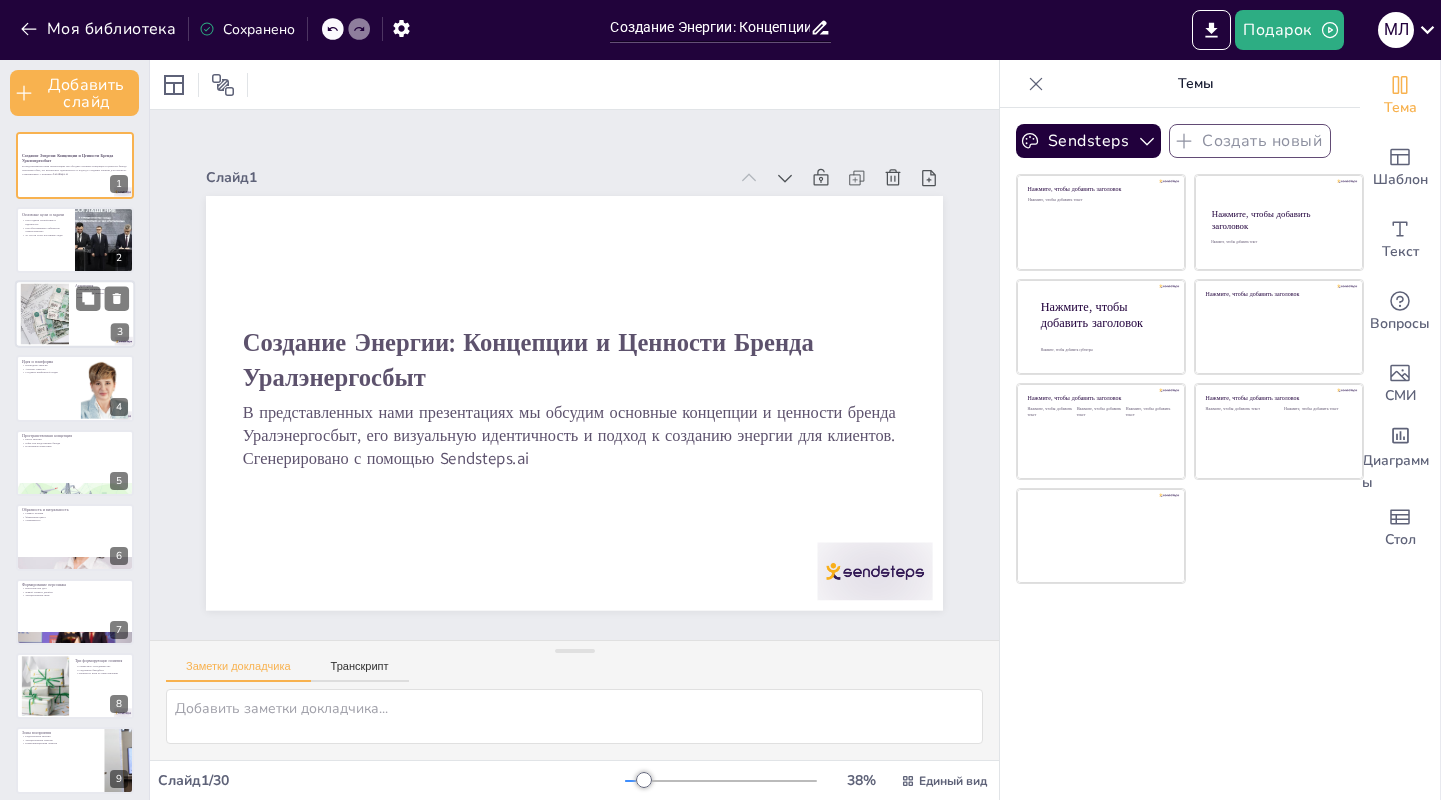 checkbox on "true" 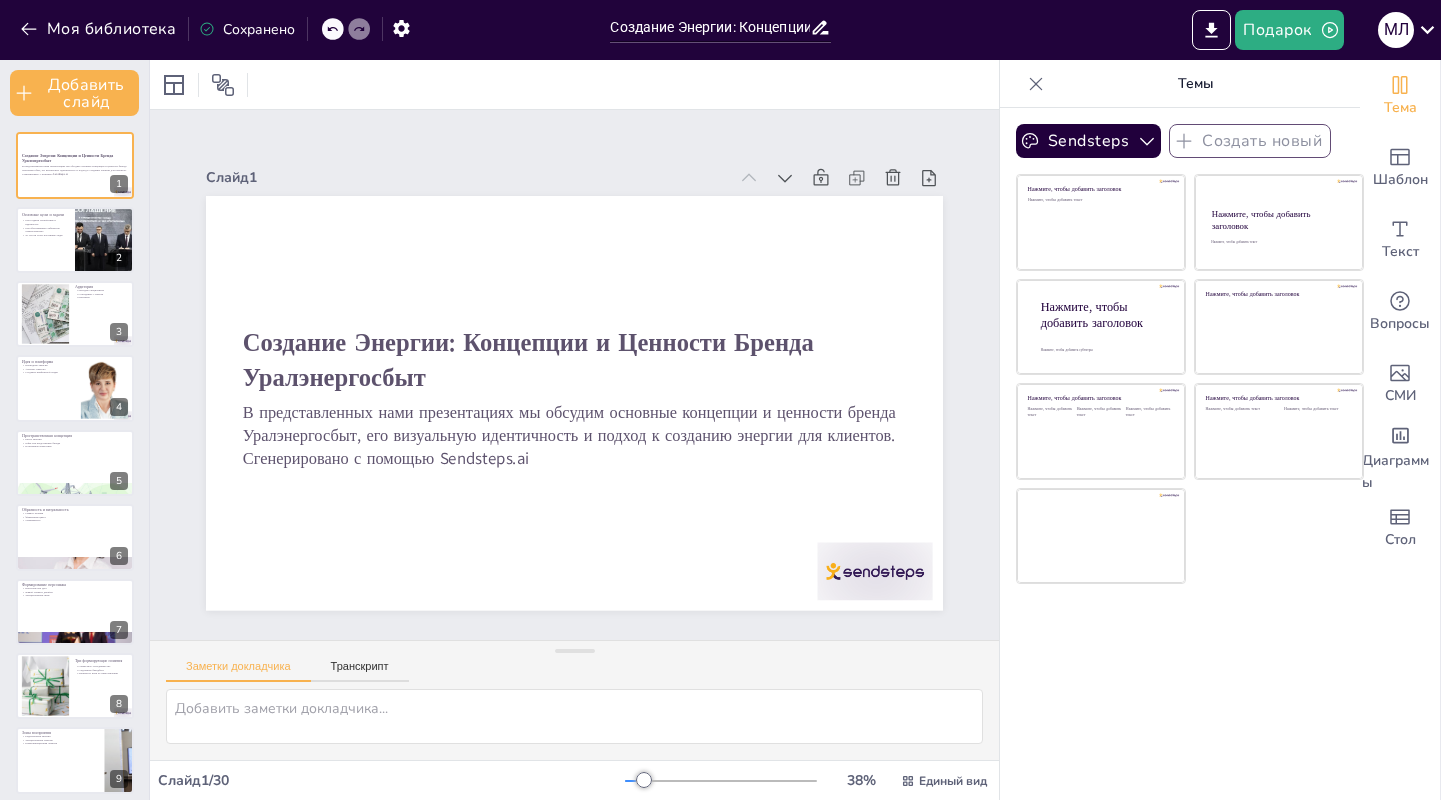 checkbox on "true" 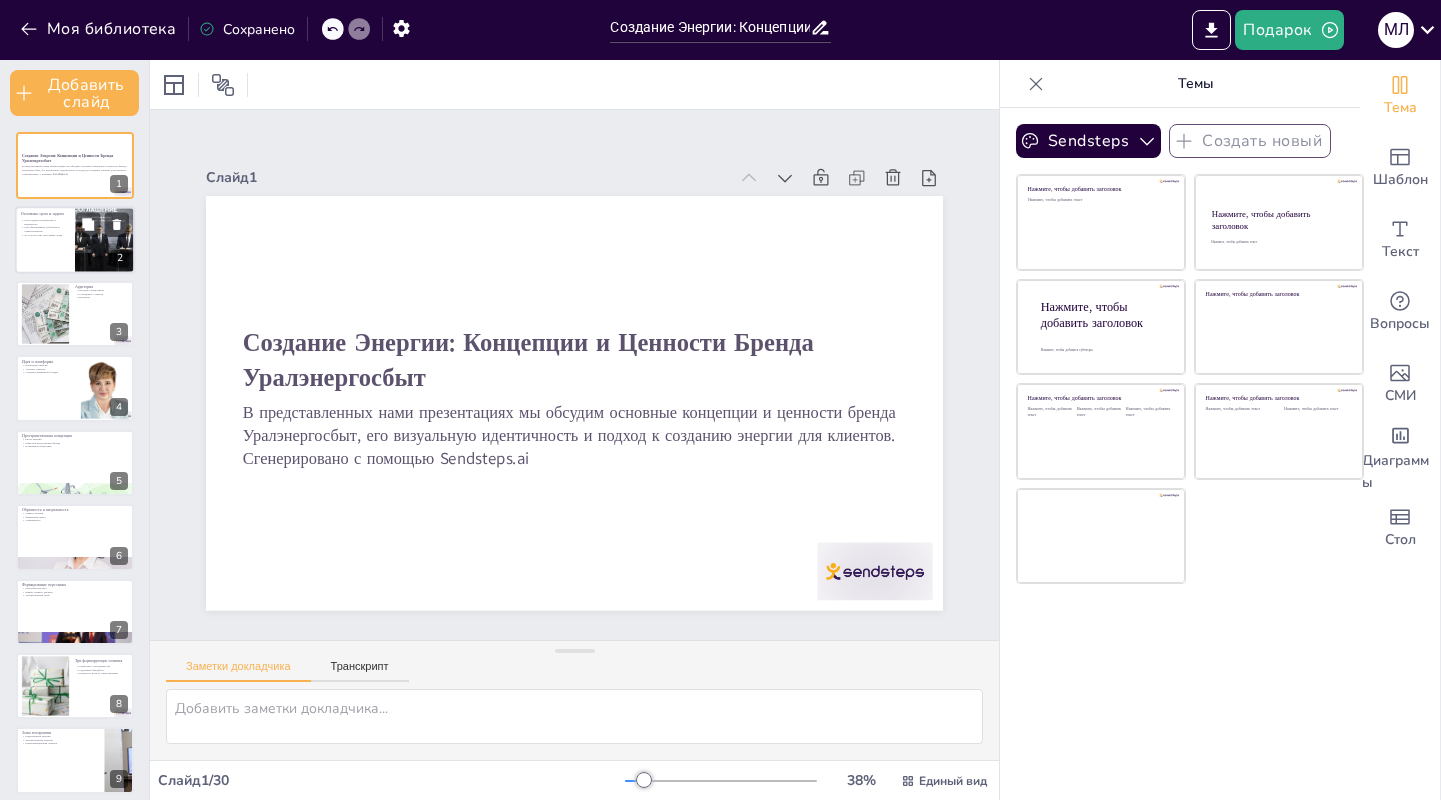checkbox on "true" 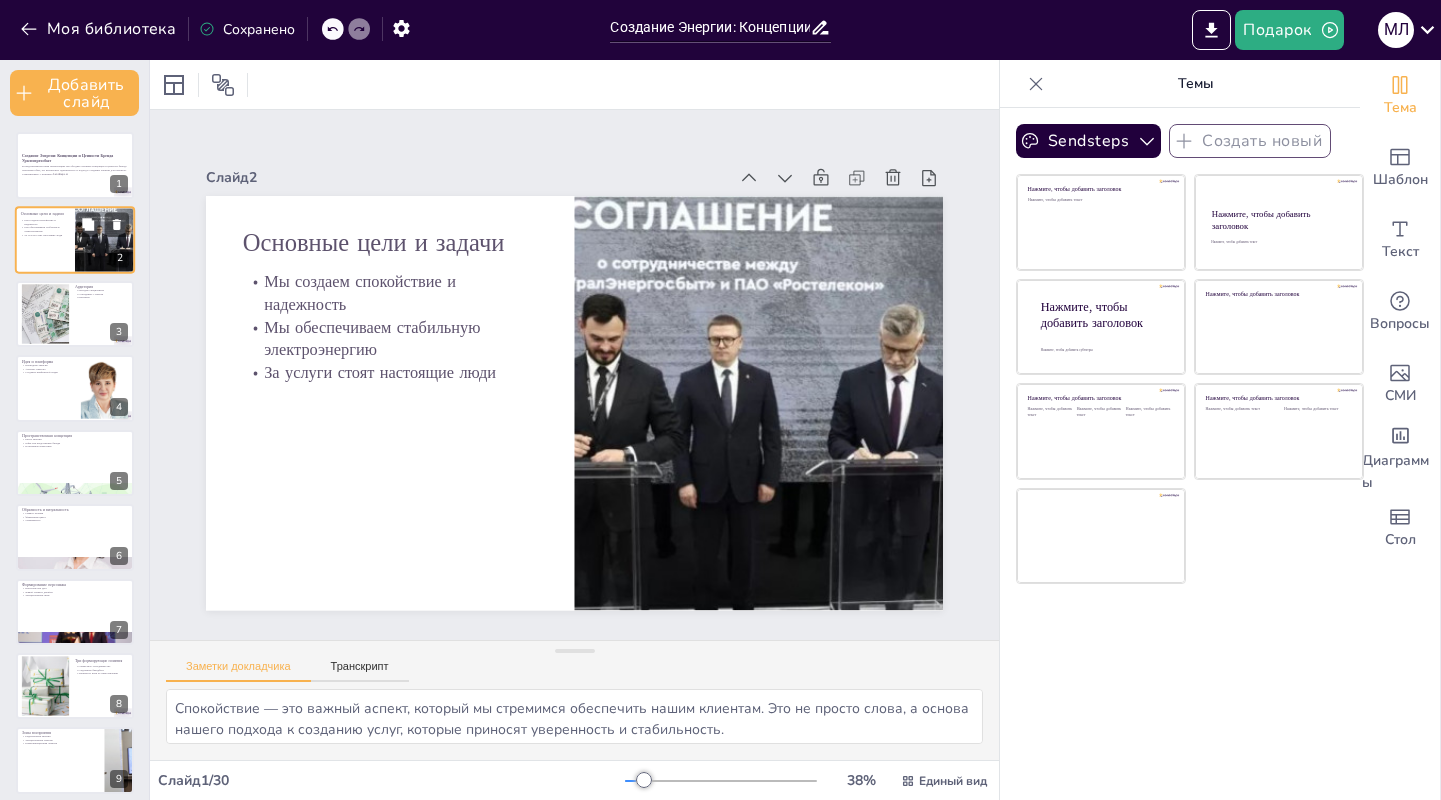 checkbox on "true" 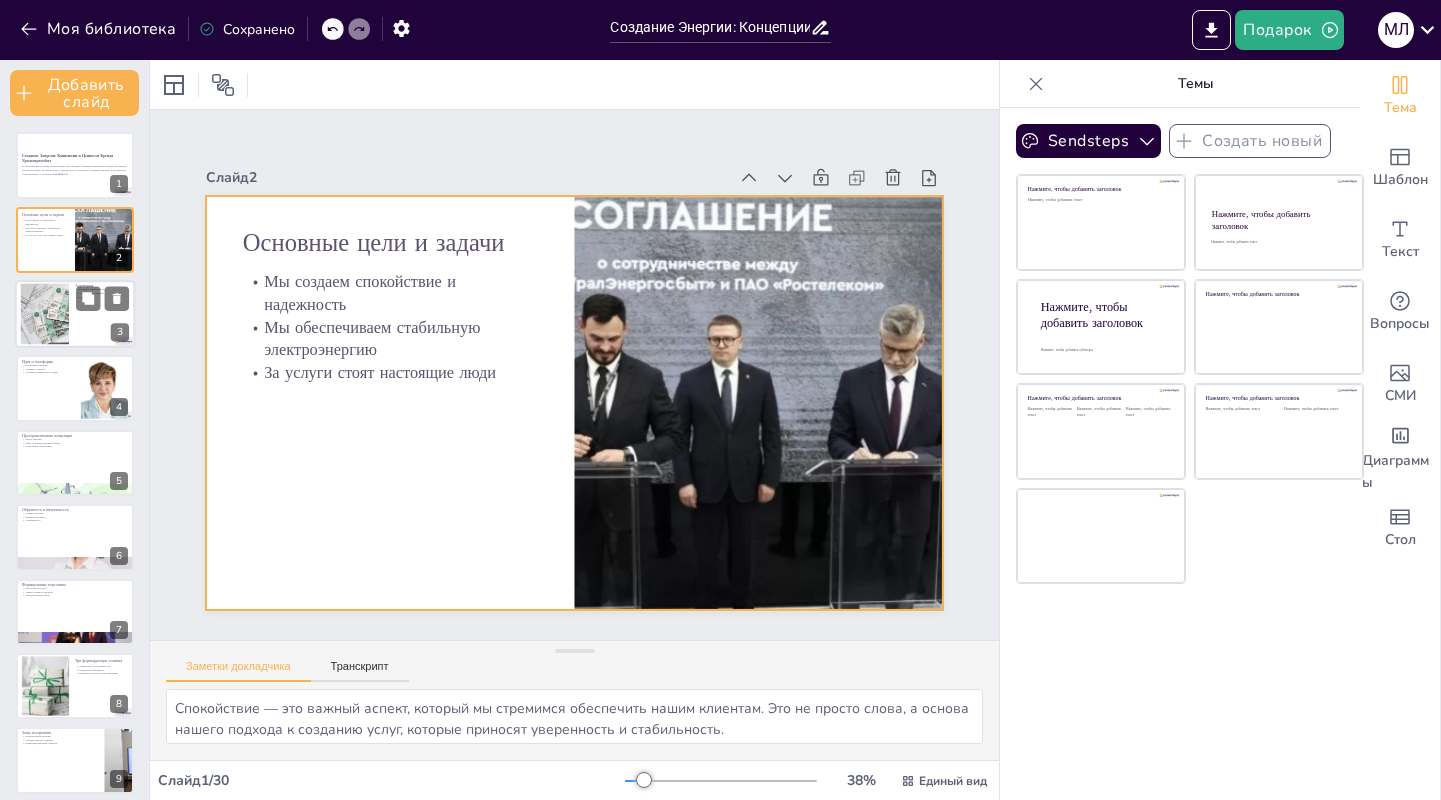 checkbox on "true" 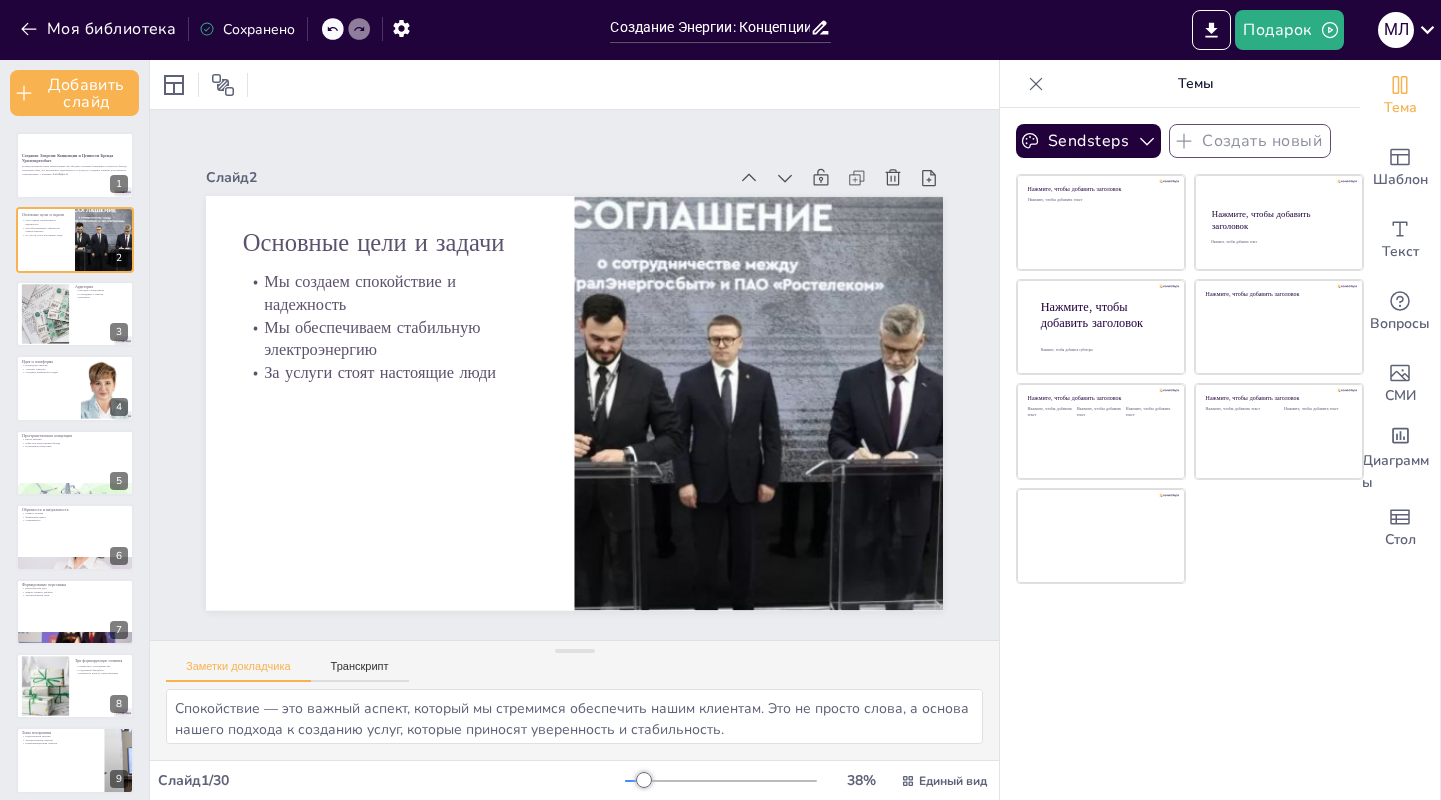 checkbox on "true" 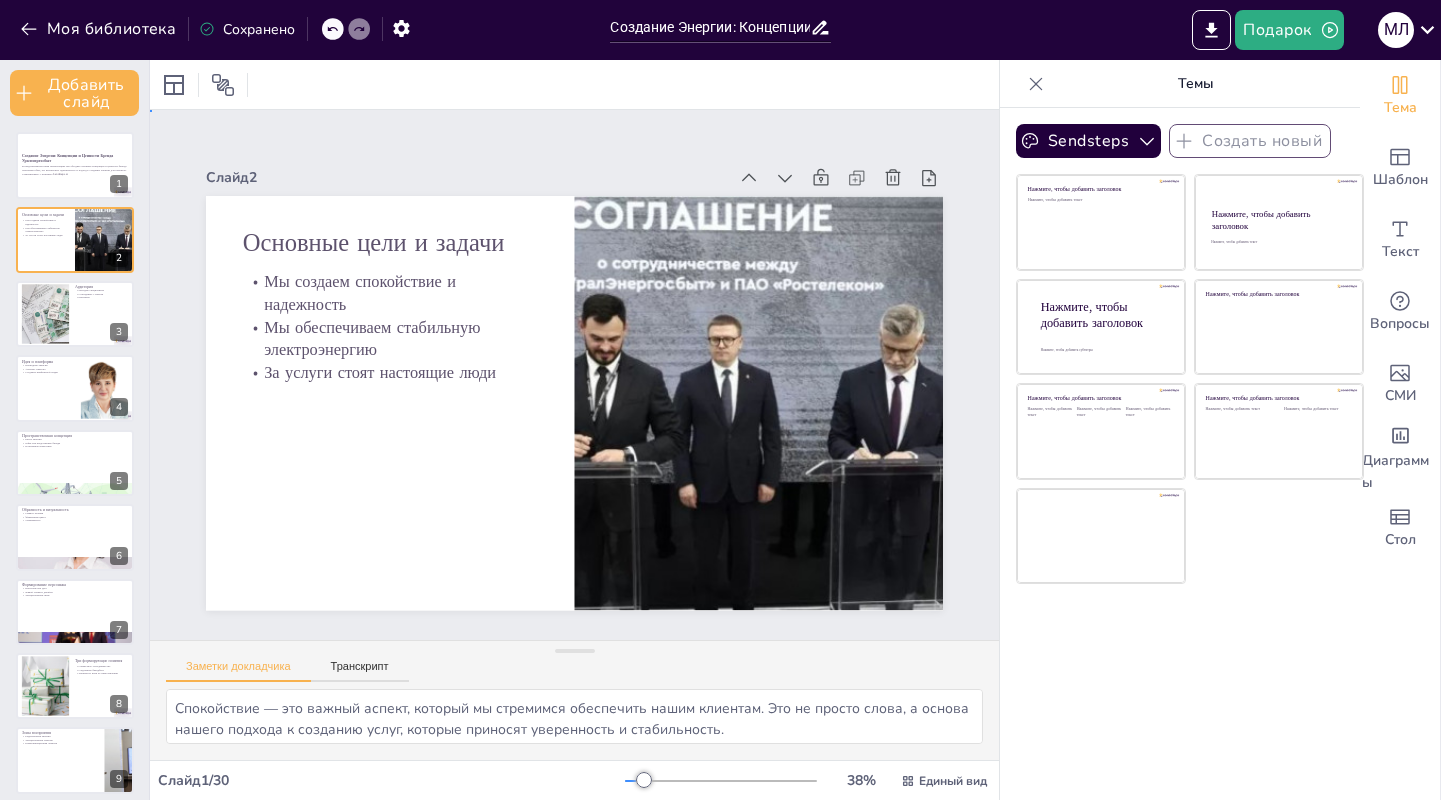 click on "Слайд  1 Создание Энергии: Концепции и Ценности Бренда Уралэнергосбыт В представленных нами презентациях мы обсудим основные концепции и ценности бренда Уралэнергосбыт, его визуальную идентичность и подход к созданию энергии для клиентов. Сгенерировано с помощью Sendsteps.ai Слайд  2 Основные цели и задачи Мы создаем спокойствие и надежность Мы обеспечиваем стабильную электроэнергию За услуги стоят настоящие люди Слайд  3 Аудитория Молодые специалисты Сотрудники с опытом Партнеры Слайд  4 Идея и платформа Проводник энергии Архетип Опекуна Slide  5 Slide  6 Slide  7 8 9" at bounding box center [574, 374] 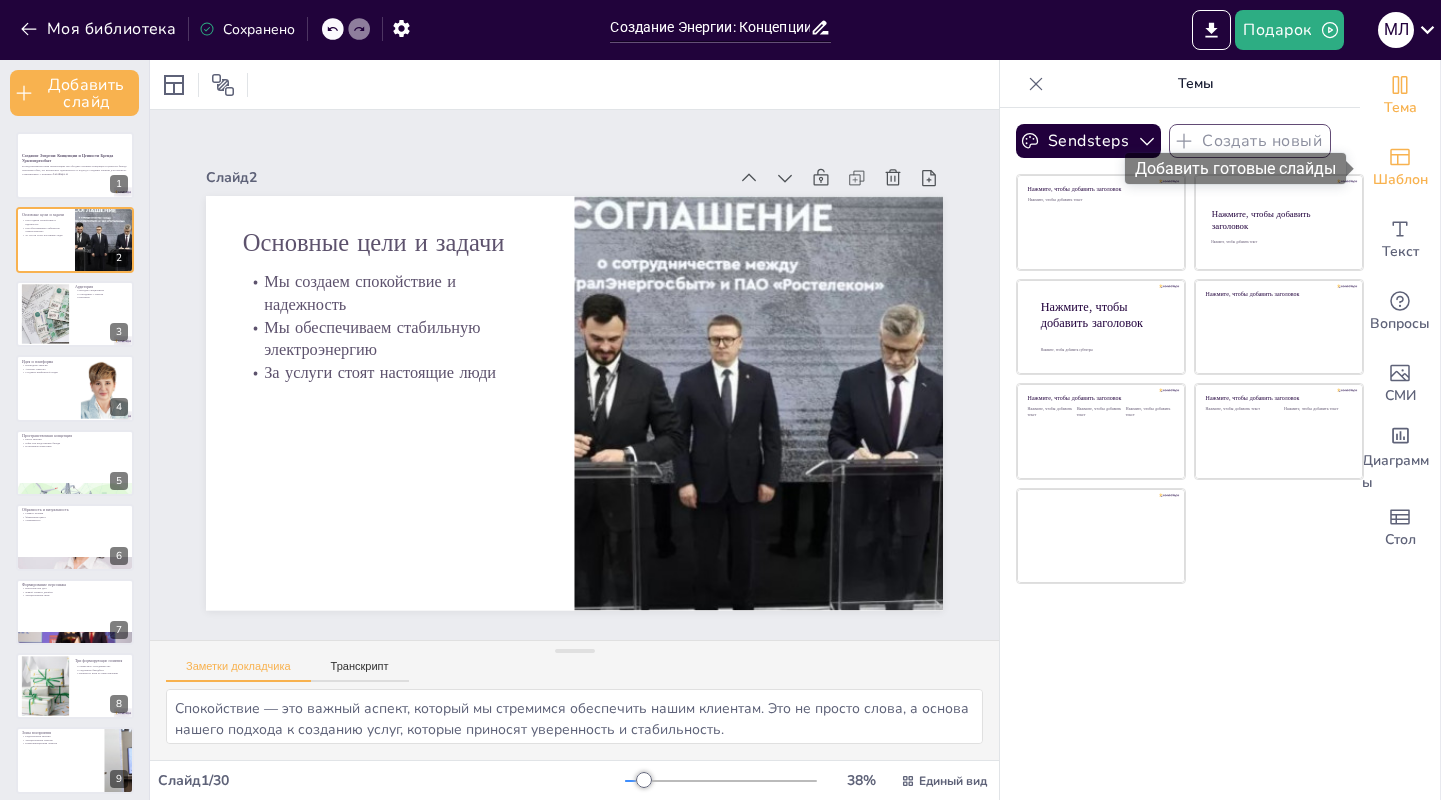 click 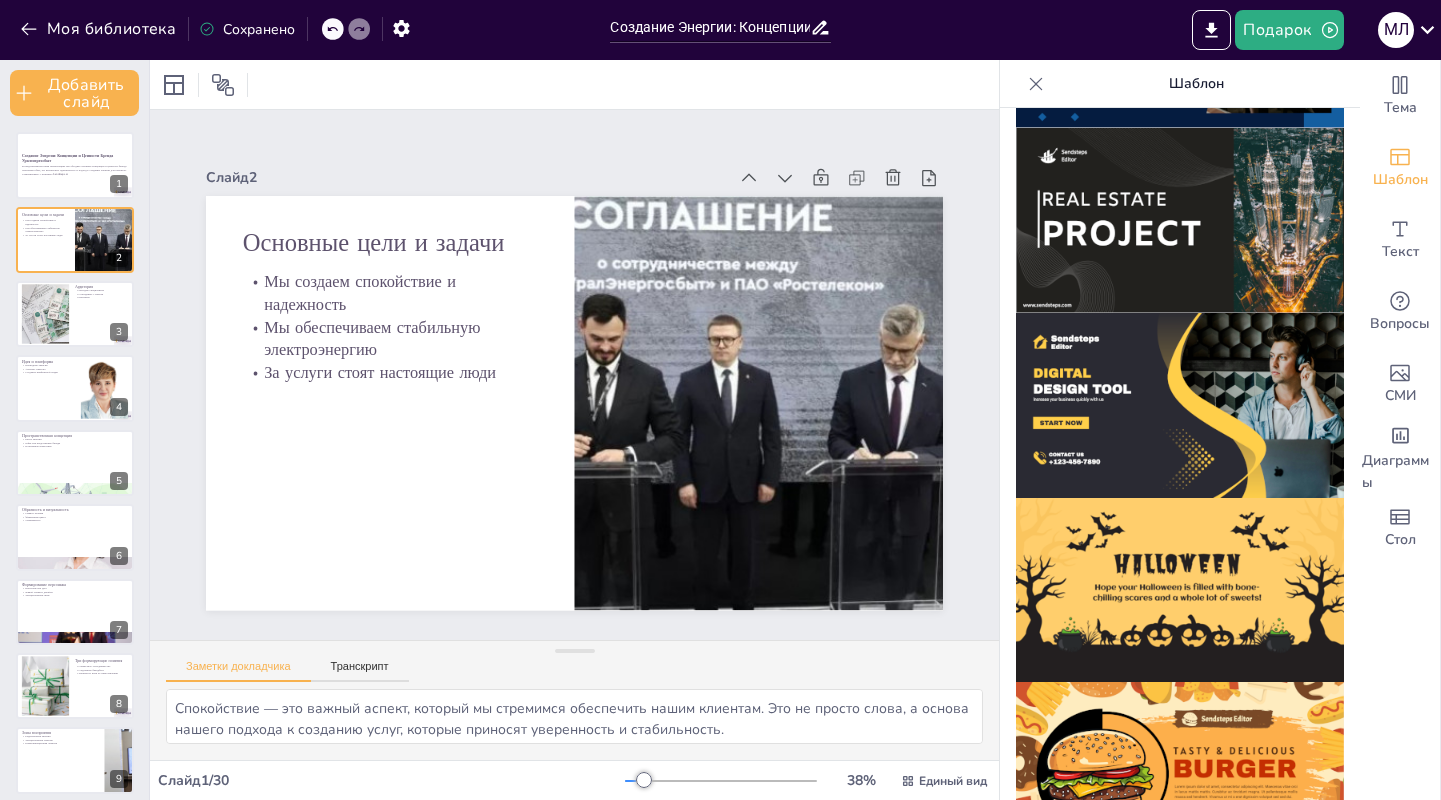 scroll, scrollTop: 1927, scrollLeft: 0, axis: vertical 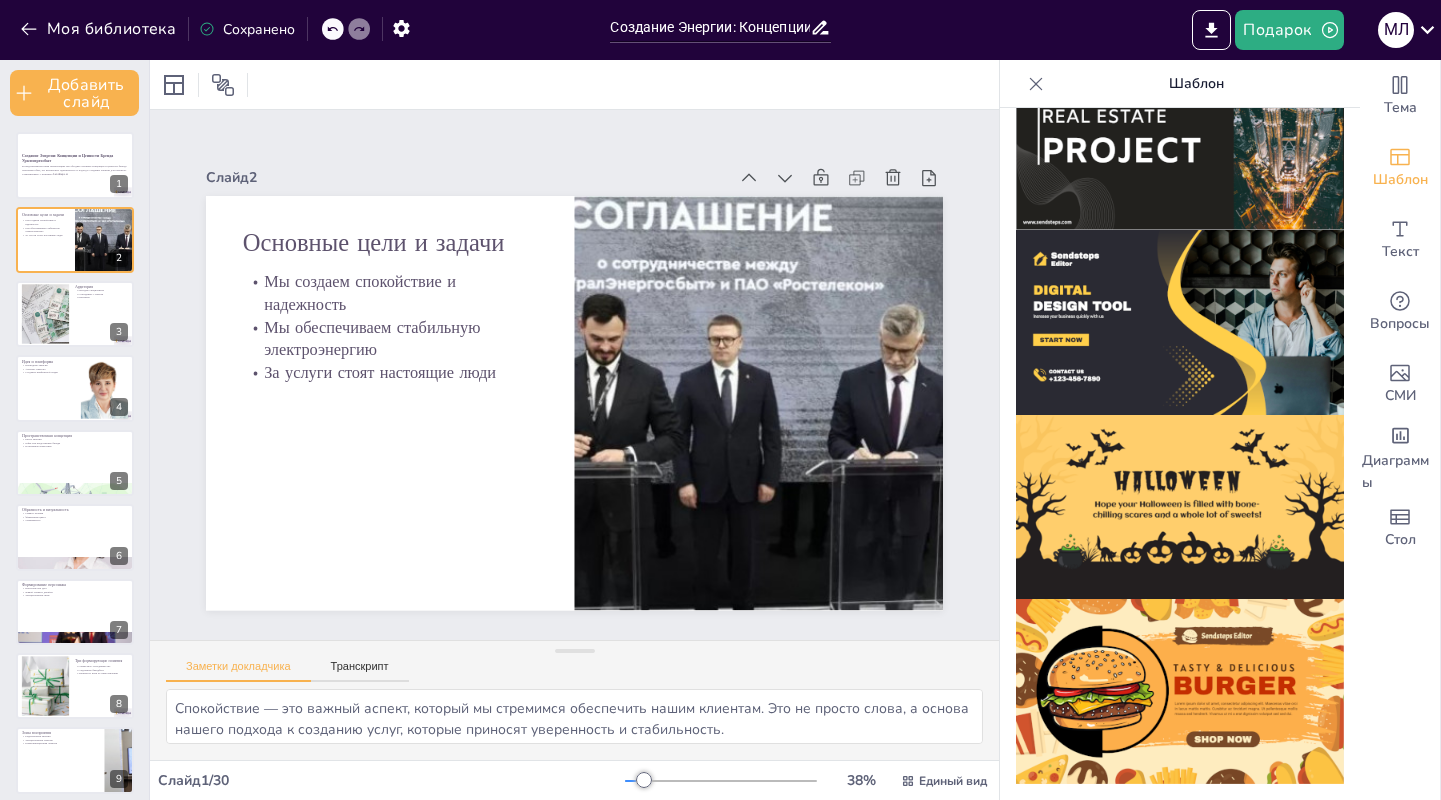 click at bounding box center [1180, 322] 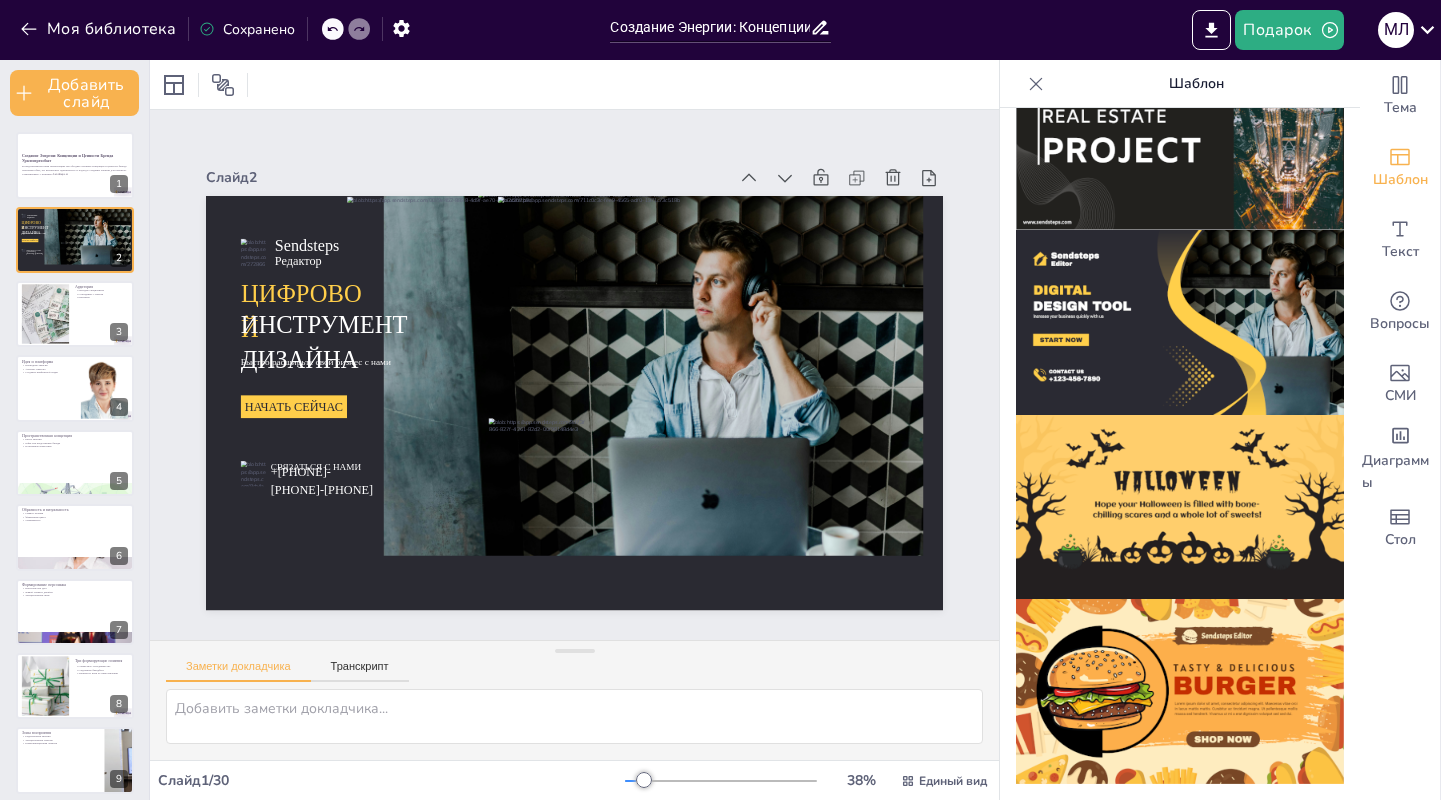checkbox on "true" 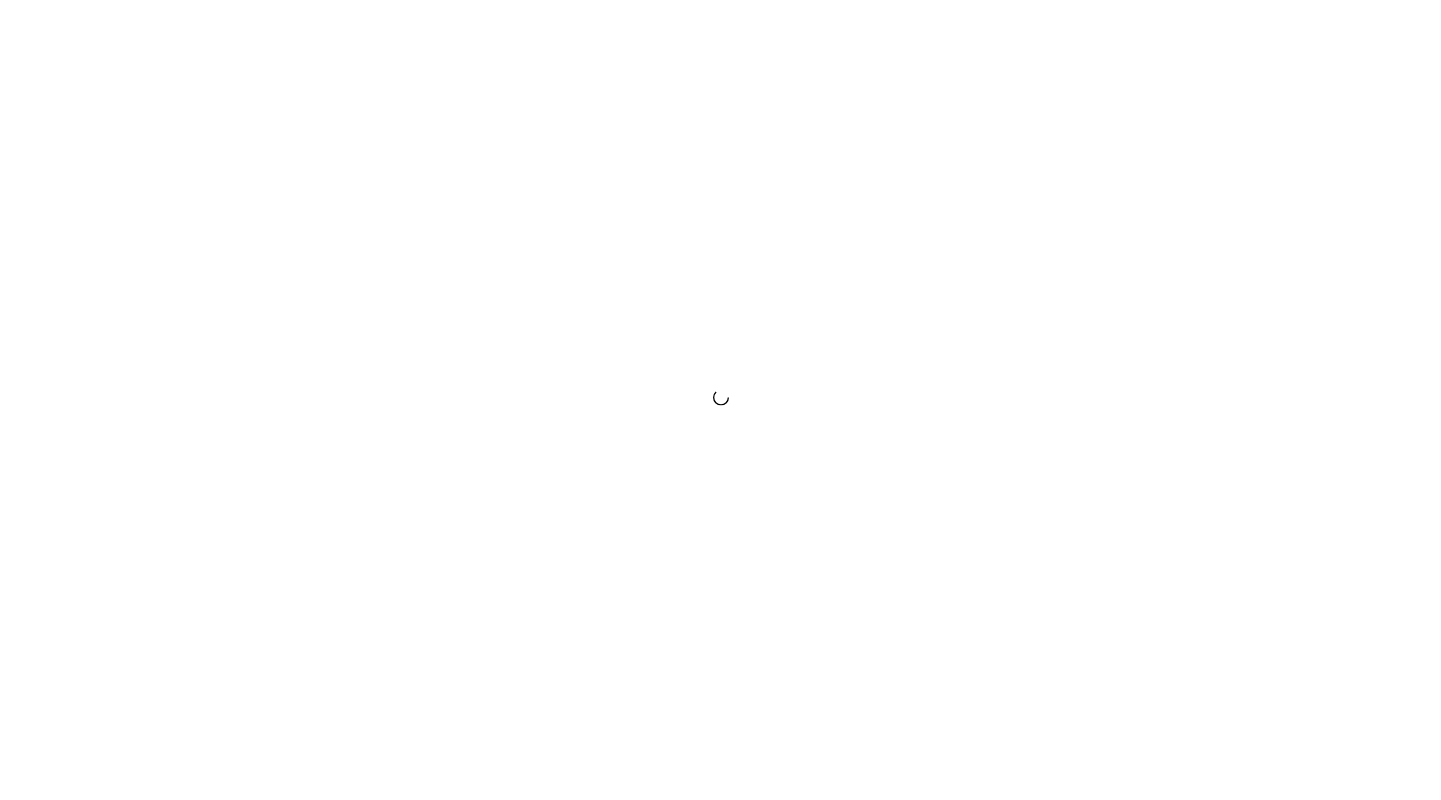 scroll, scrollTop: 0, scrollLeft: 0, axis: both 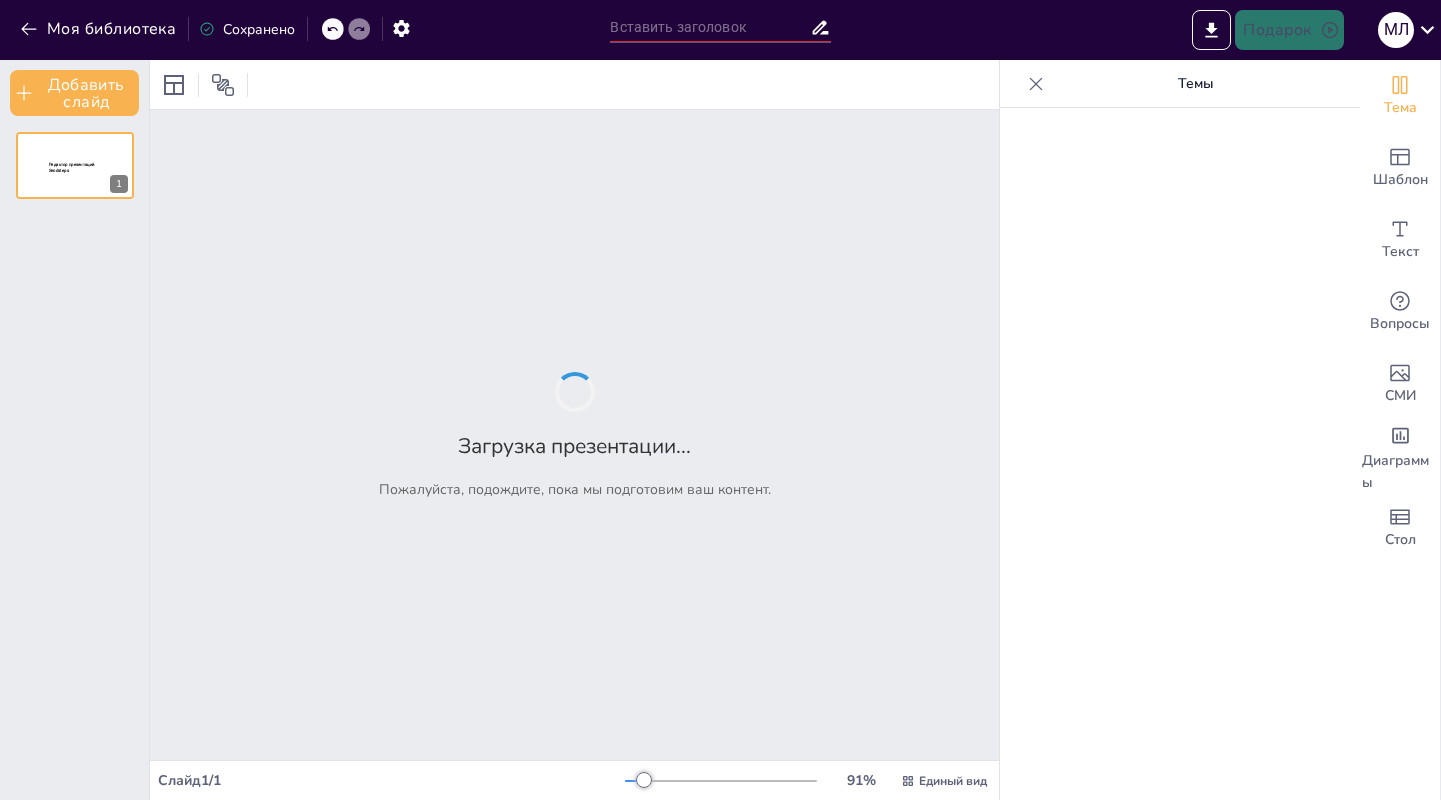 type on "Создание Энергии: Концепции и Ценности Бренда Уралэнергосбыт" 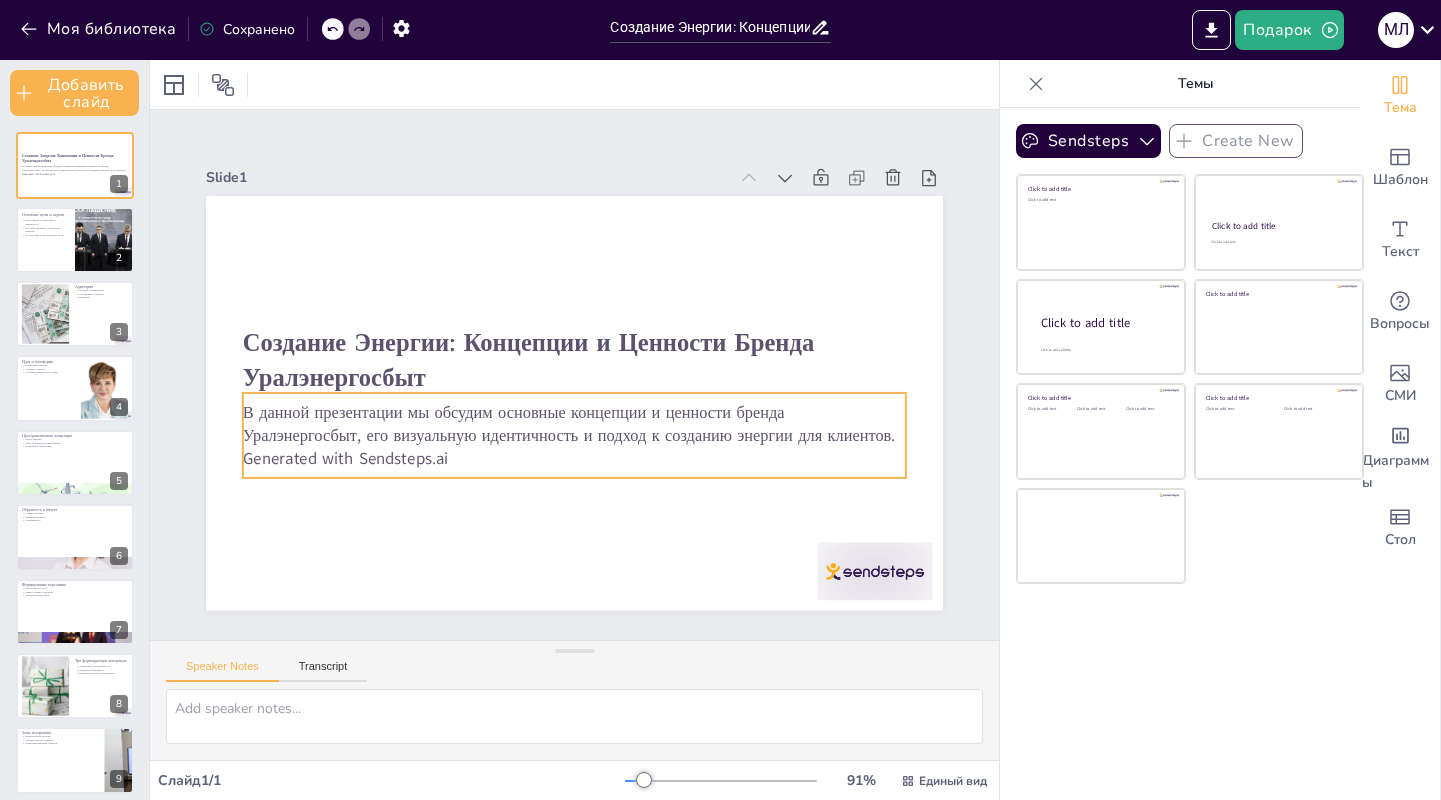 checkbox on "true" 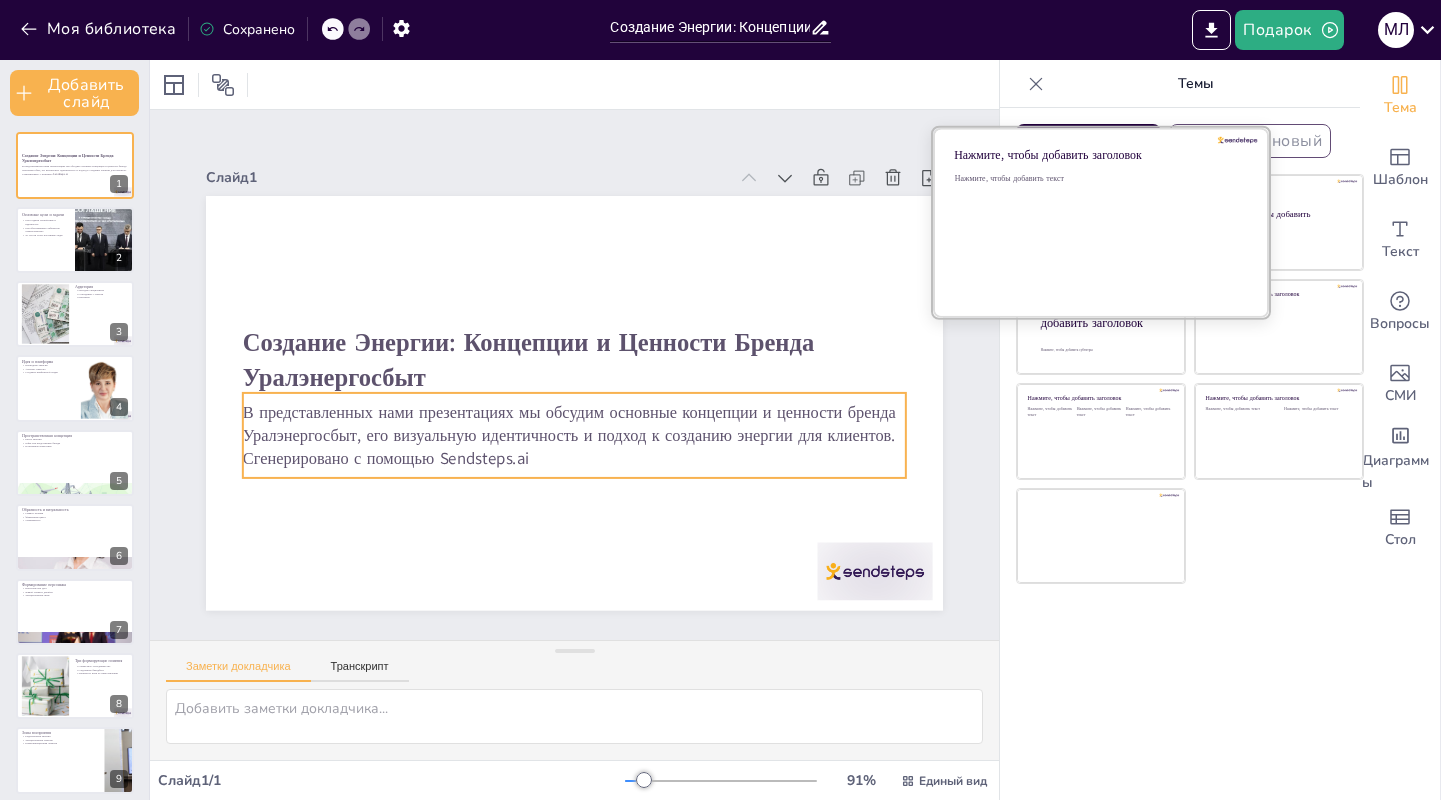 checkbox on "true" 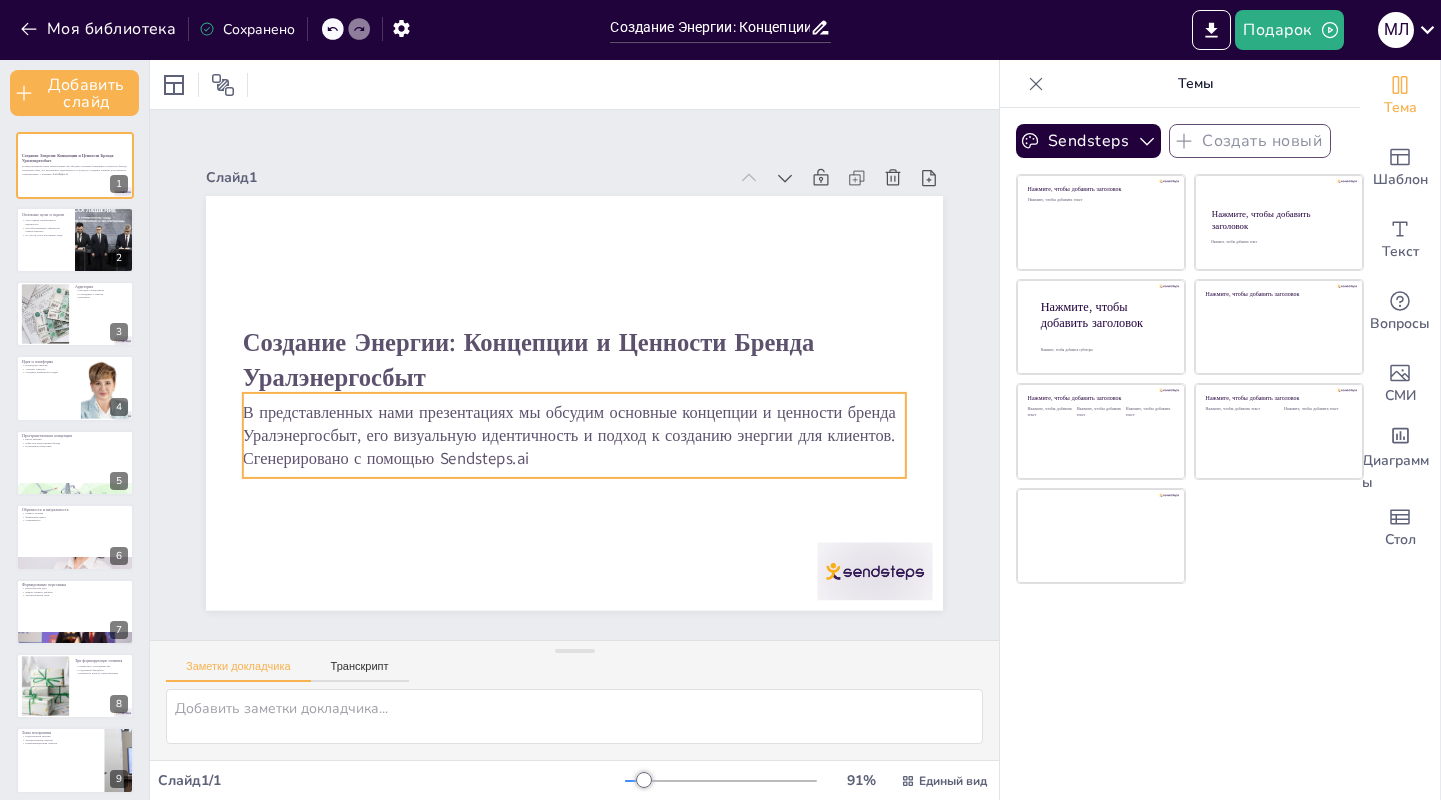 checkbox on "true" 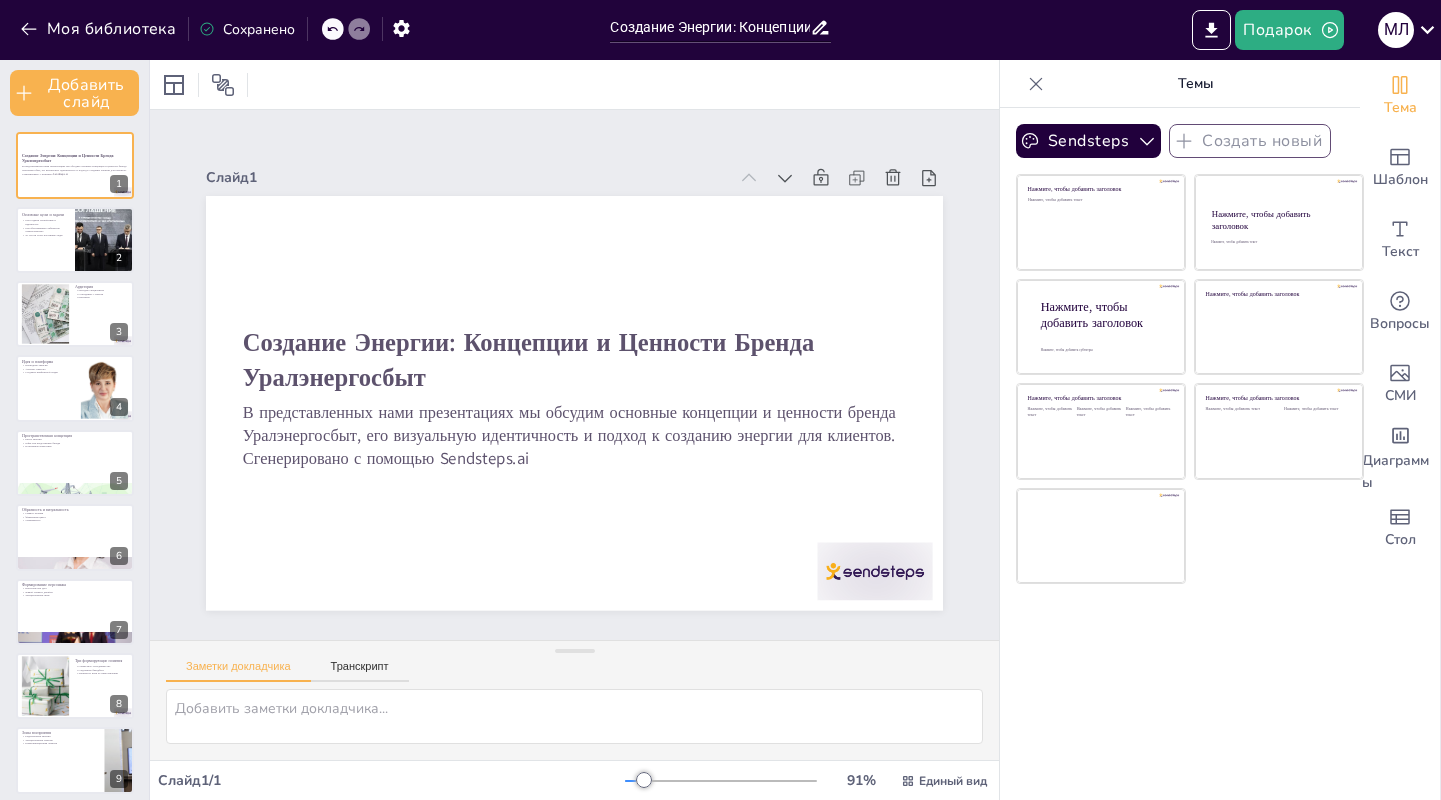 scroll, scrollTop: 0, scrollLeft: 0, axis: both 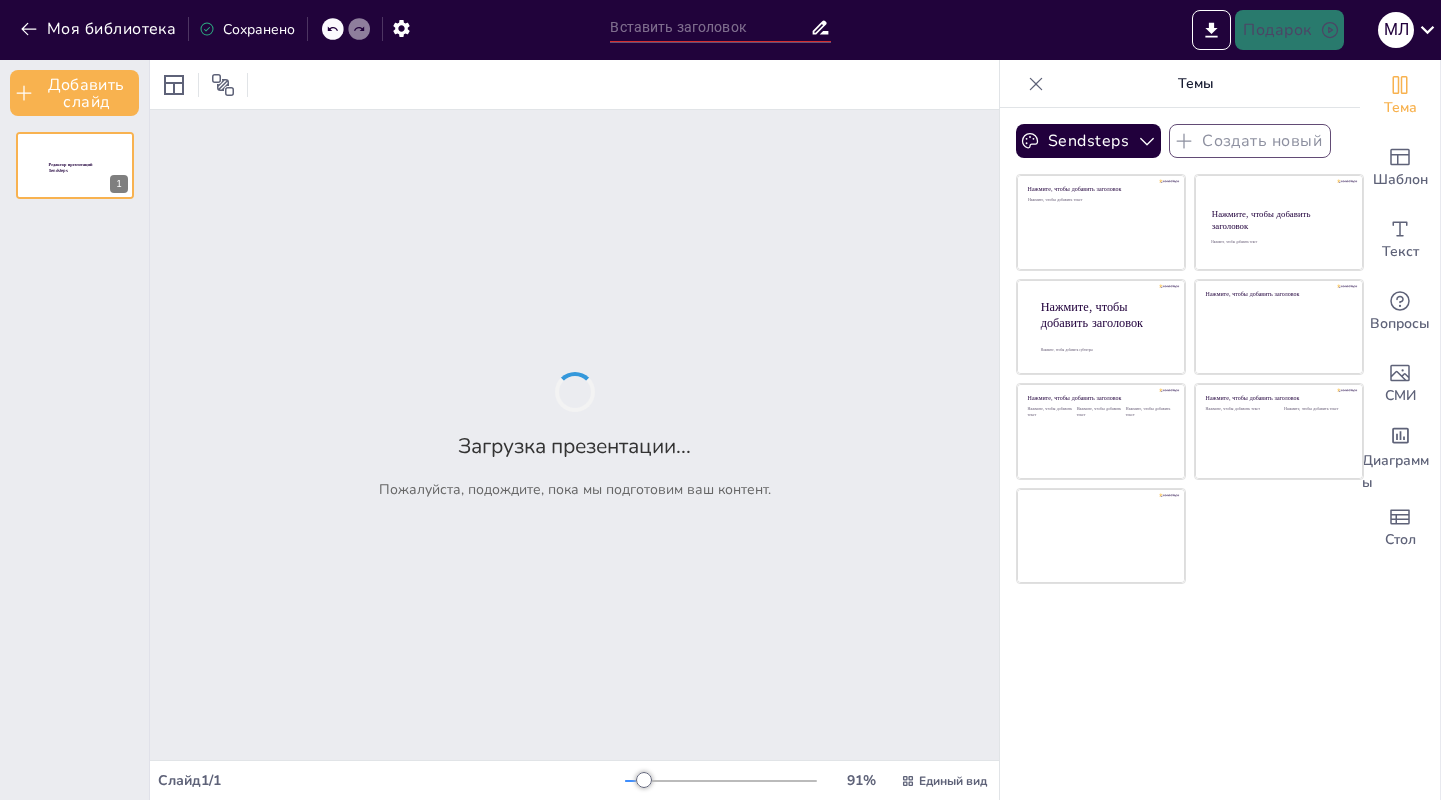 type on "Создание Энергии: Концепции и Ценности Бренда Уралэнергосбыт" 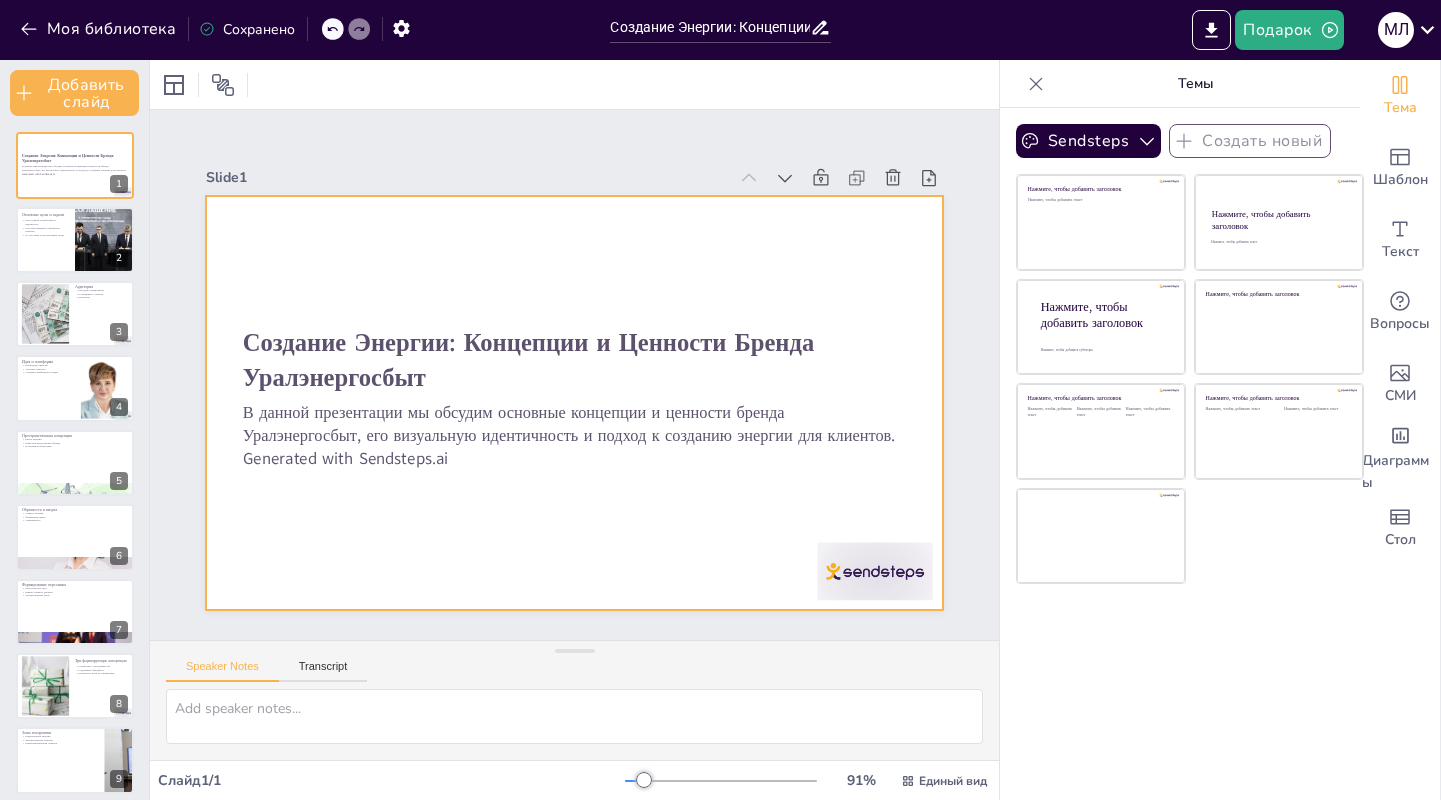 checkbox on "true" 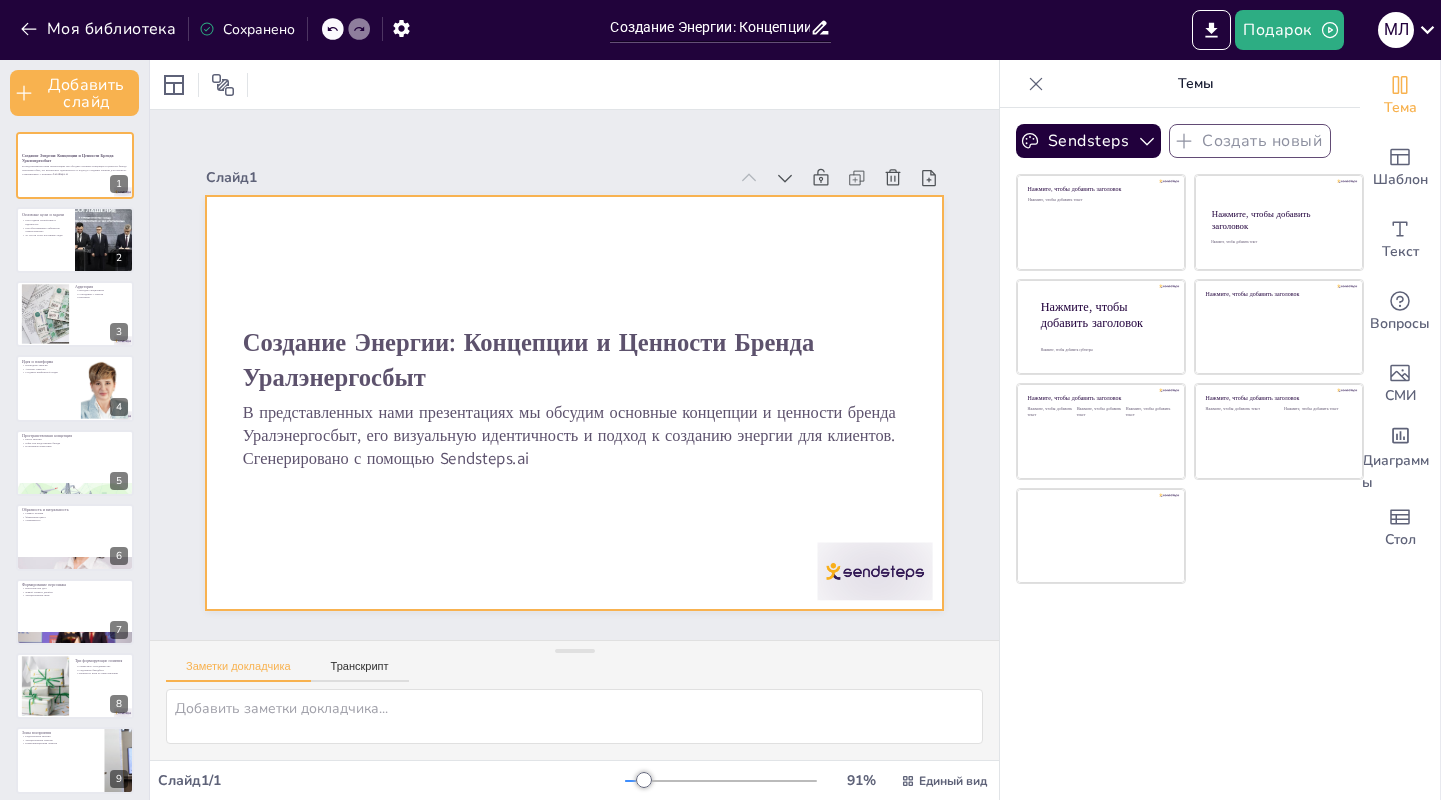 checkbox on "true" 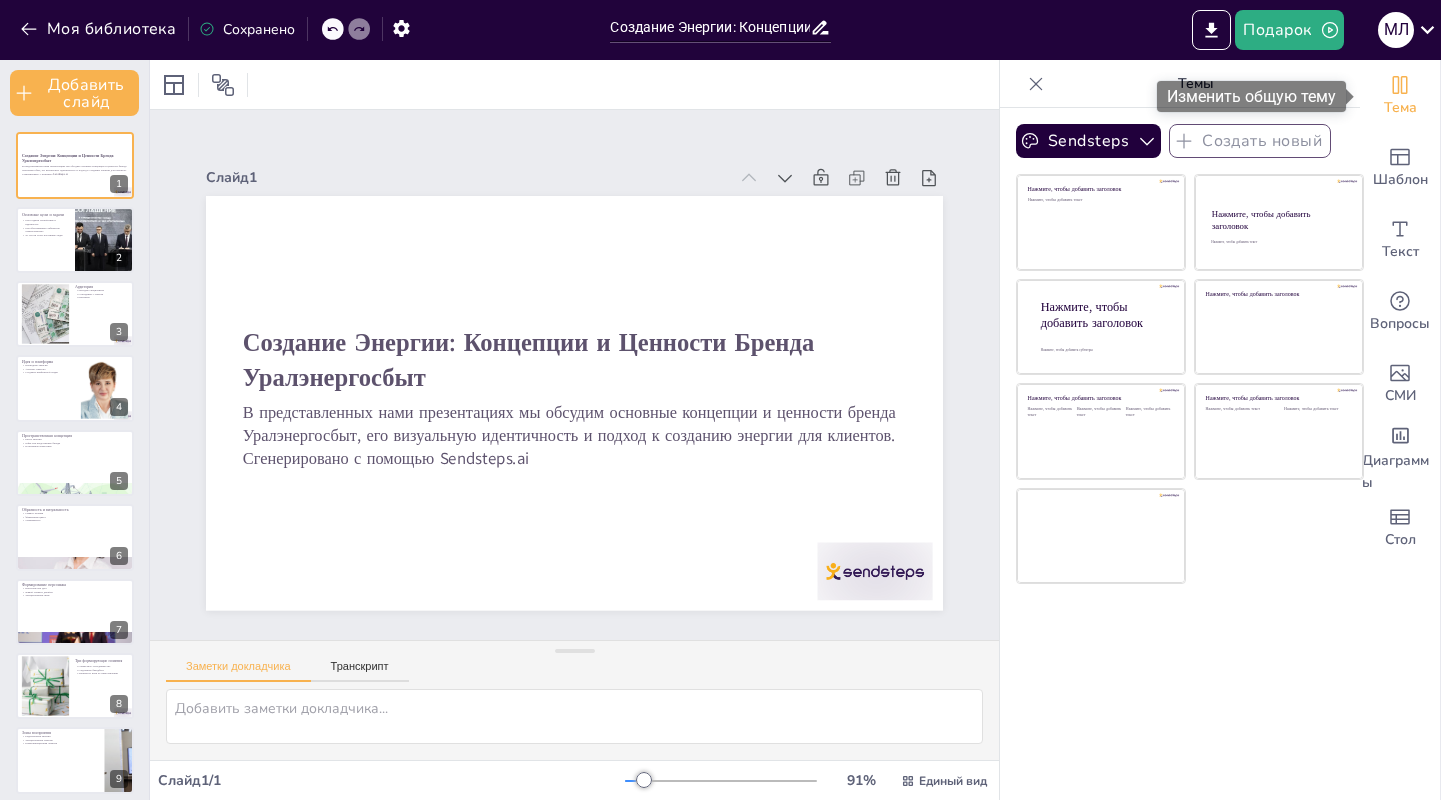 click on "Тема" at bounding box center (1400, 107) 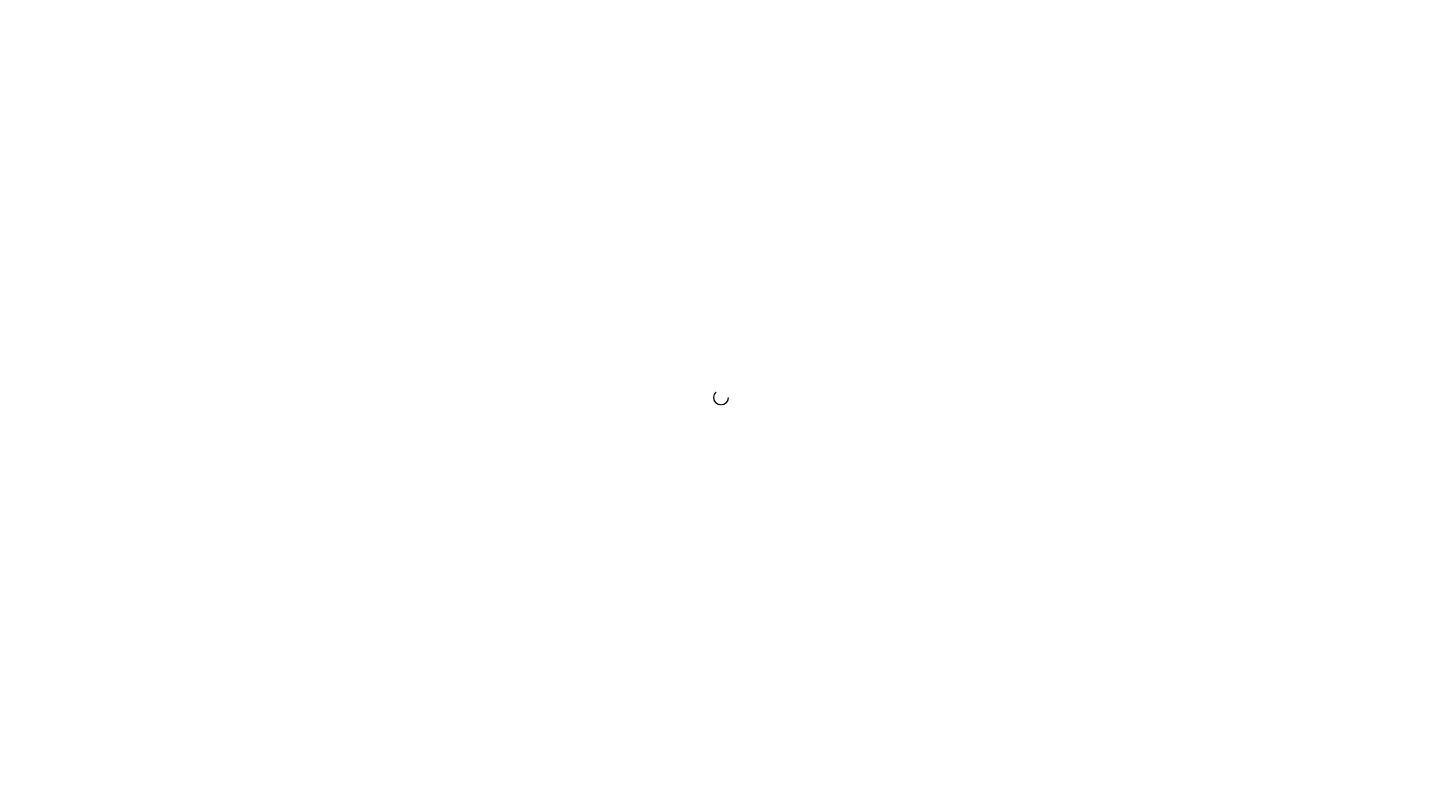 scroll, scrollTop: 0, scrollLeft: 0, axis: both 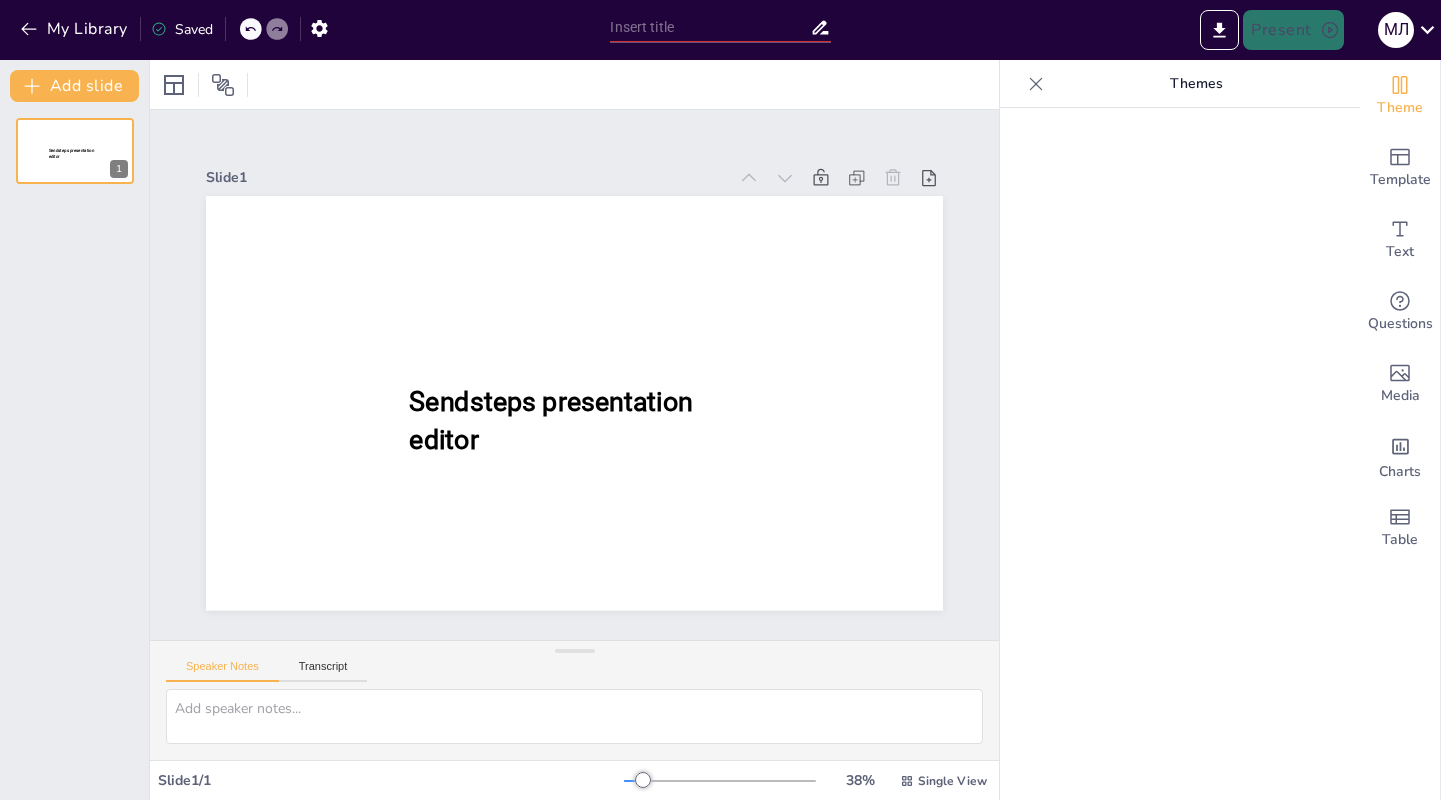 type on "Создание Энергии: Концепции и Ценности Бренда Уралэнергосбыт" 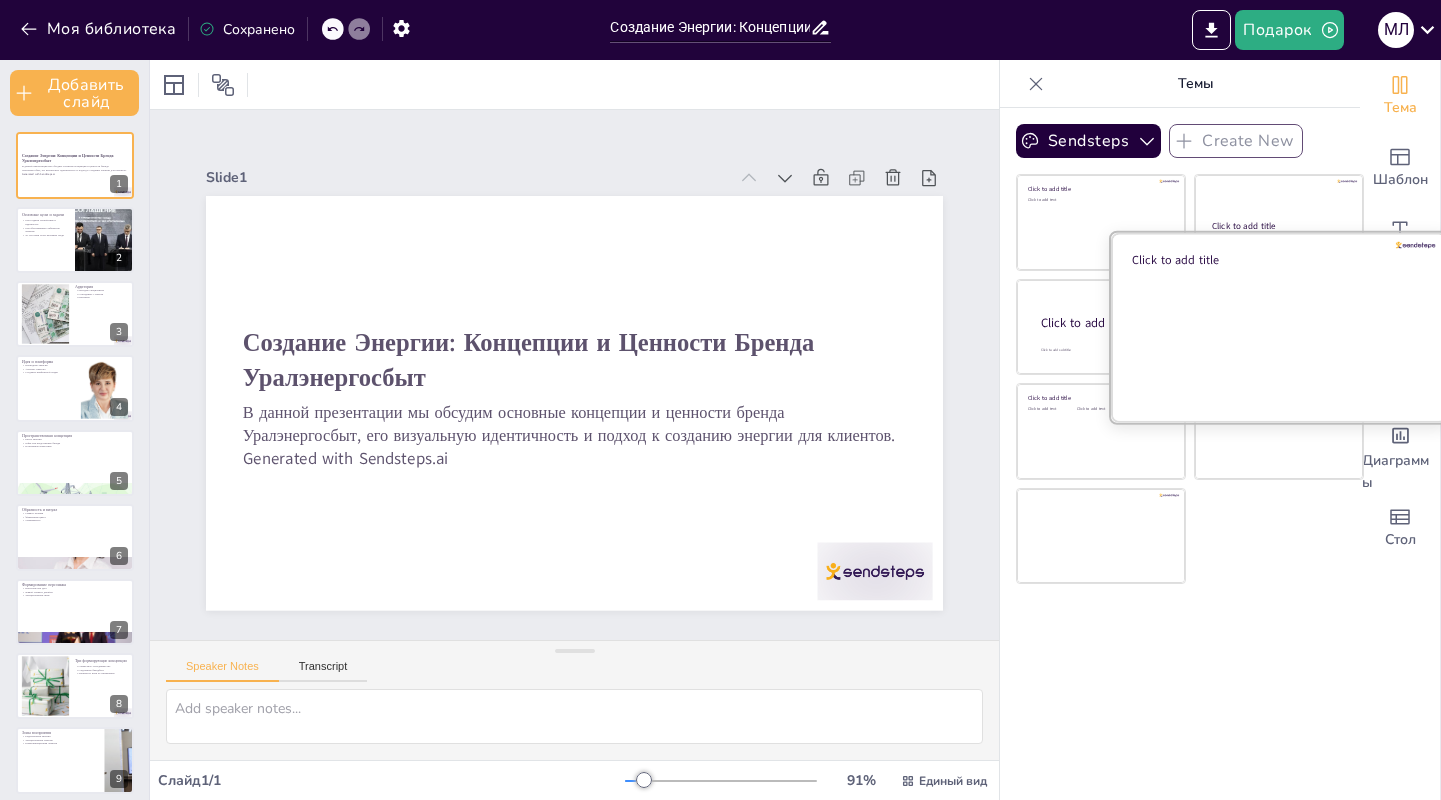 checkbox on "true" 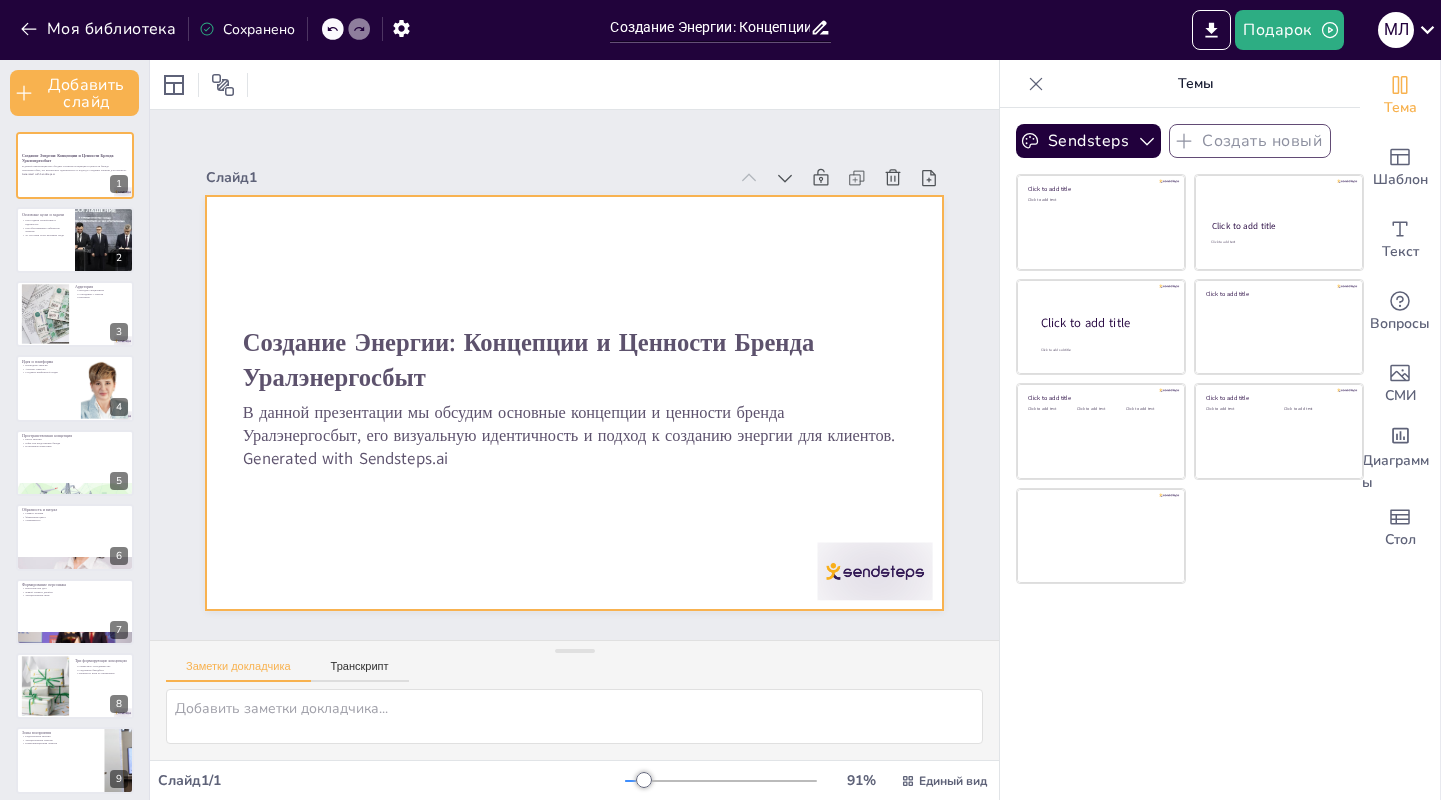 checkbox on "true" 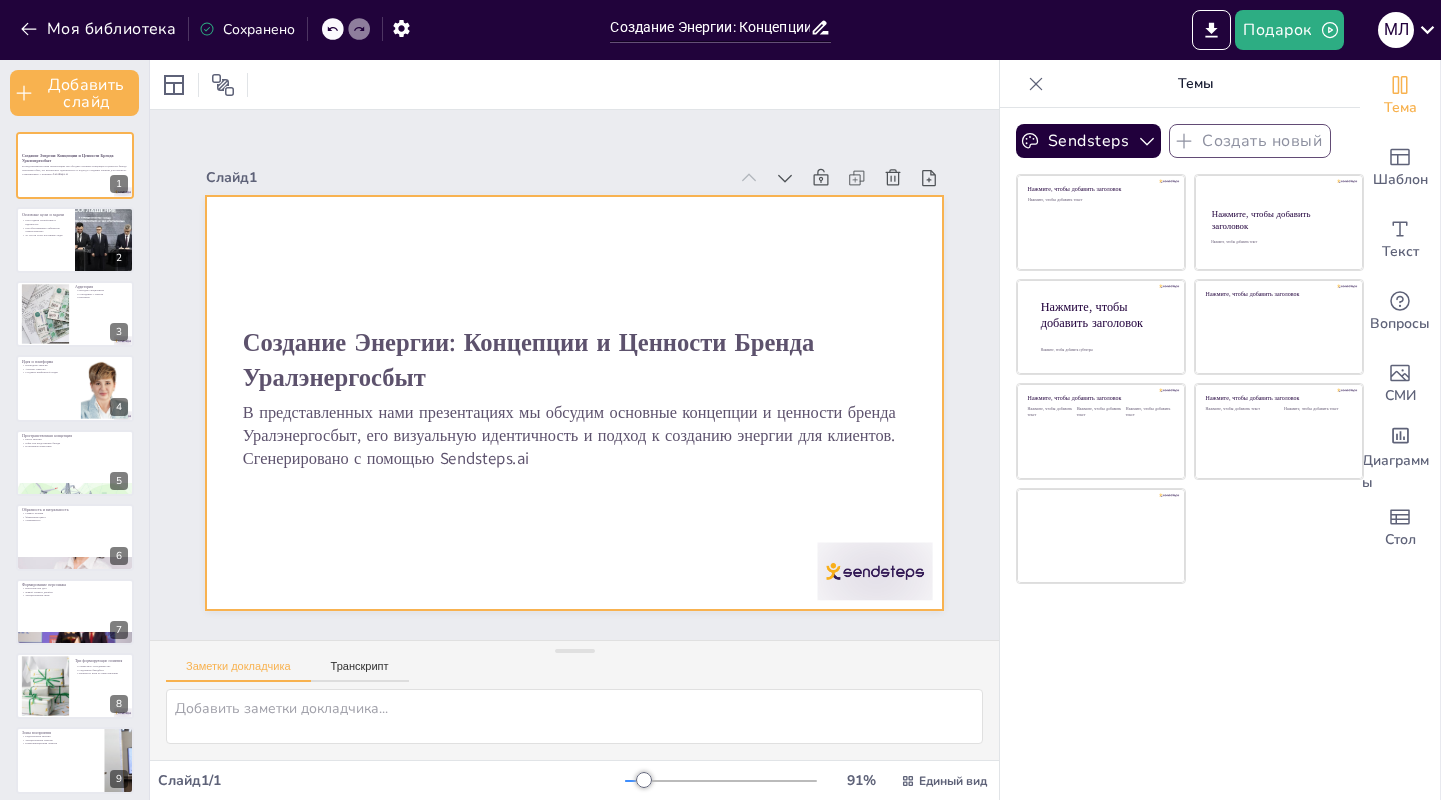 scroll, scrollTop: 0, scrollLeft: 0, axis: both 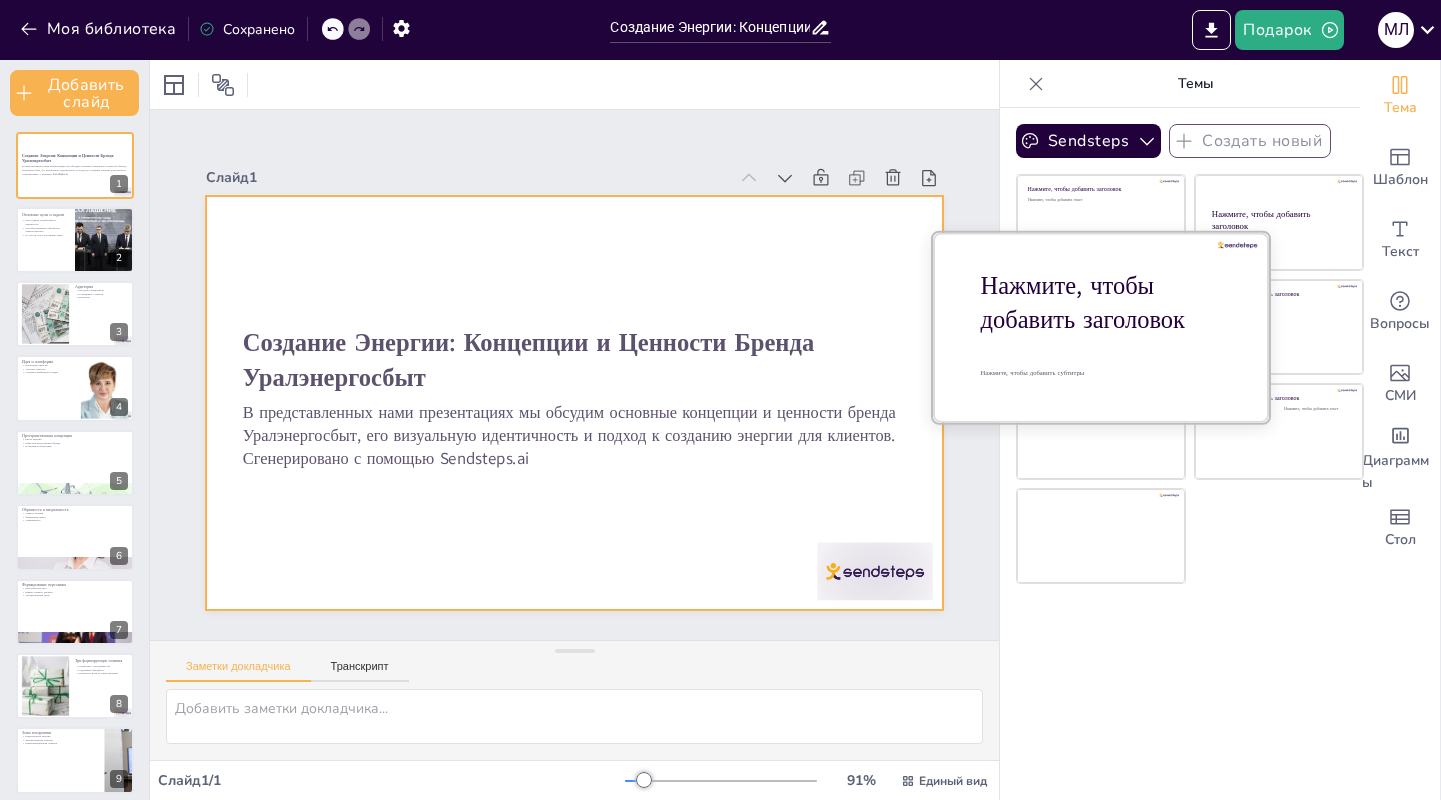 checkbox on "true" 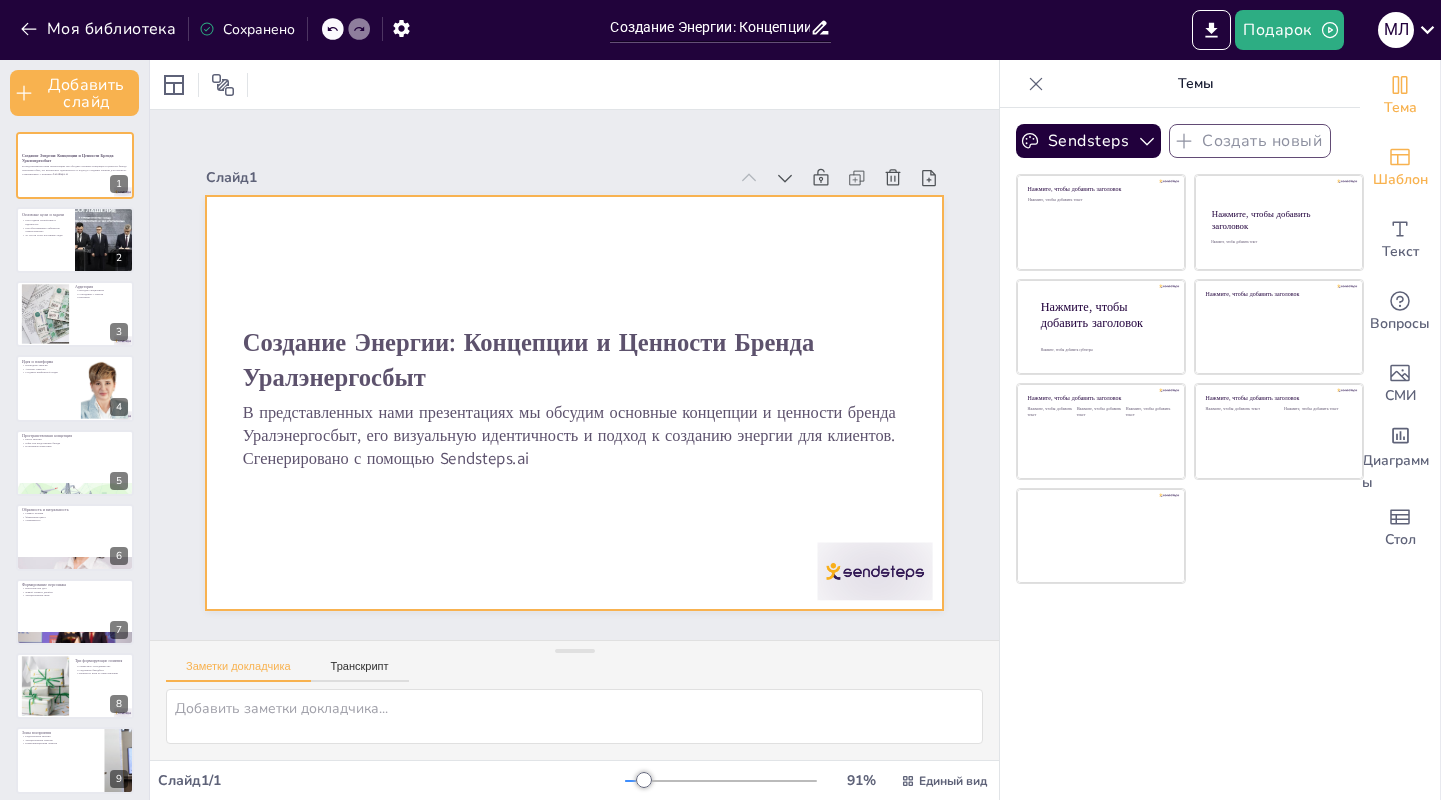 checkbox on "true" 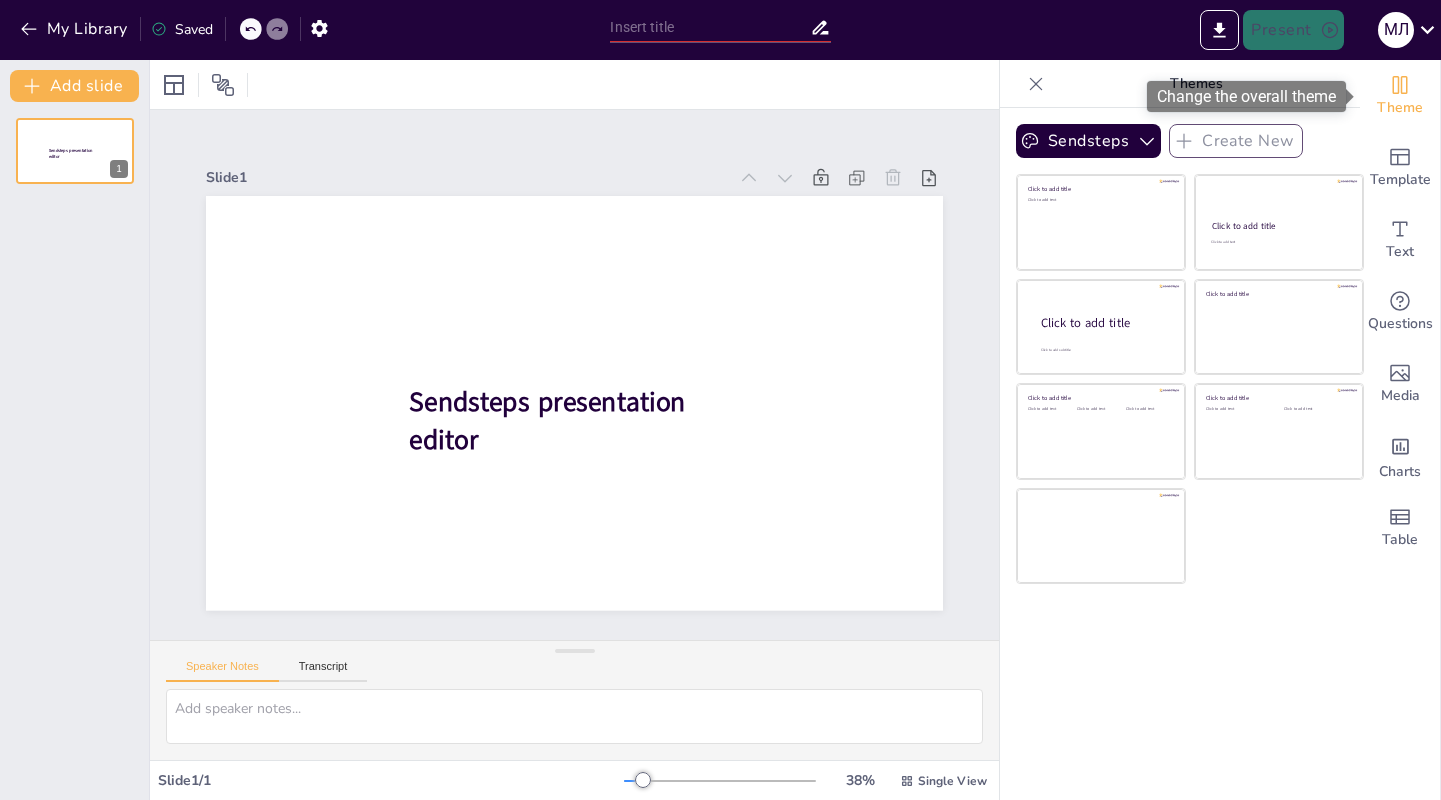 type on "Создание Энергии: Концепции и Ценности Бренда Уралэнергосбыт" 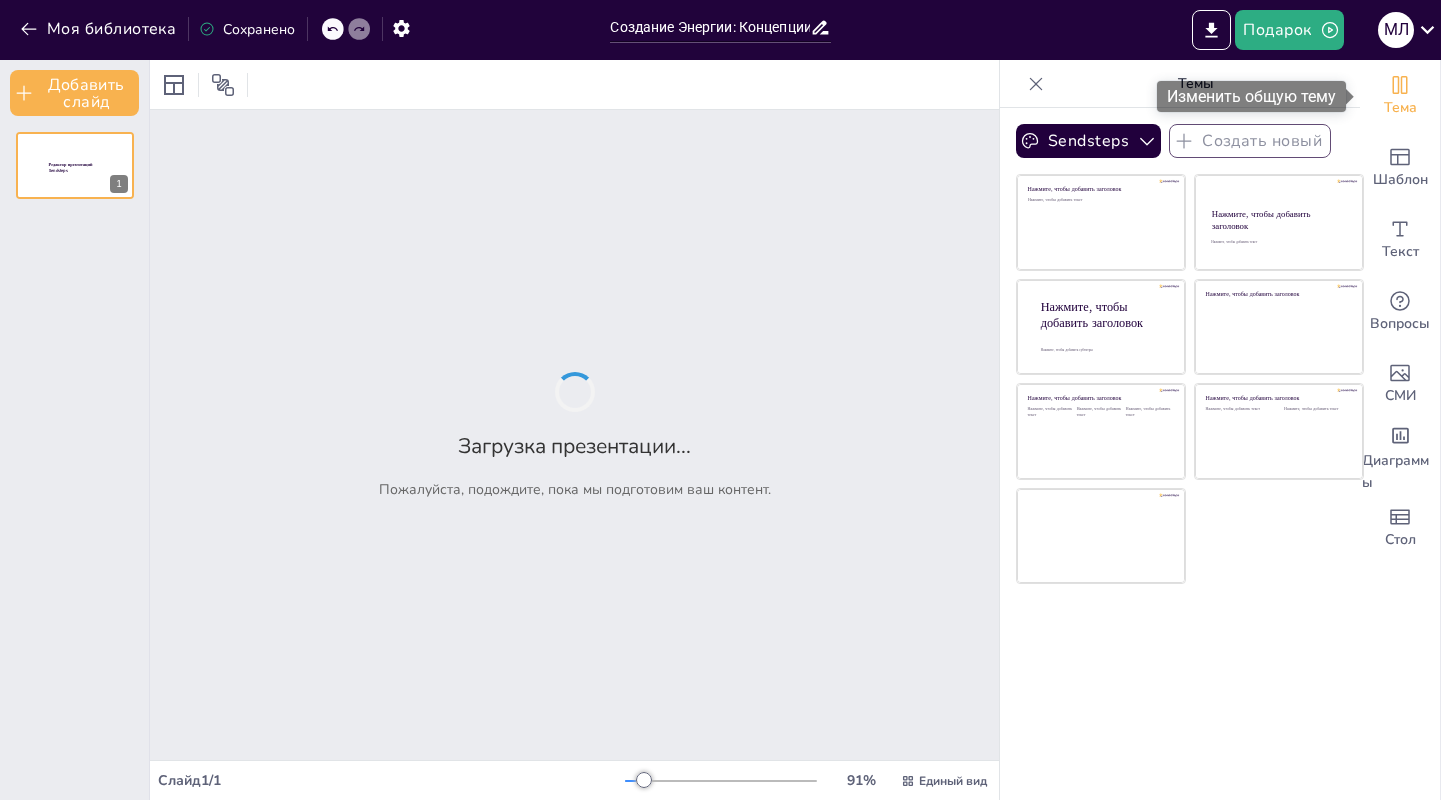 click on "Тема" at bounding box center [1400, 107] 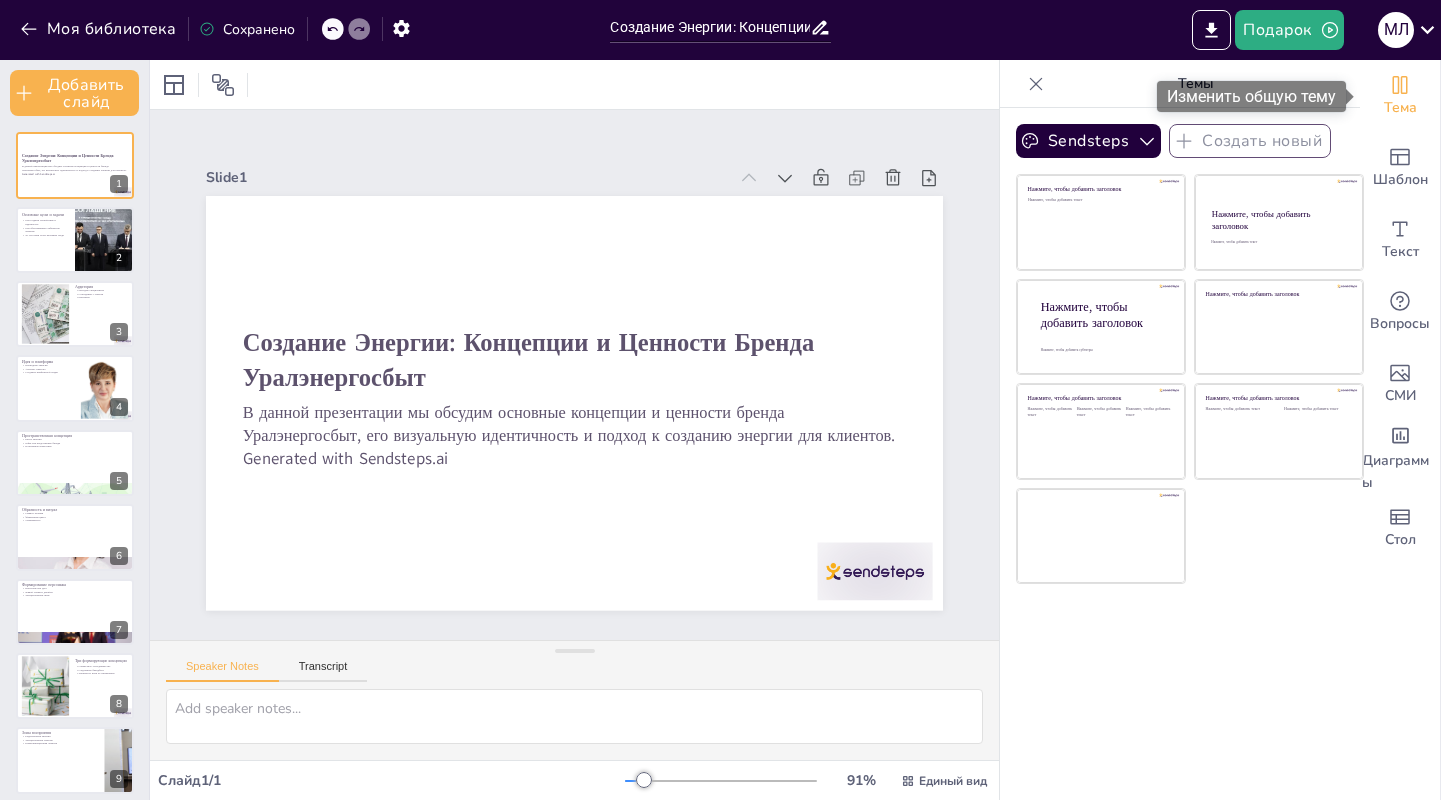 checkbox on "true" 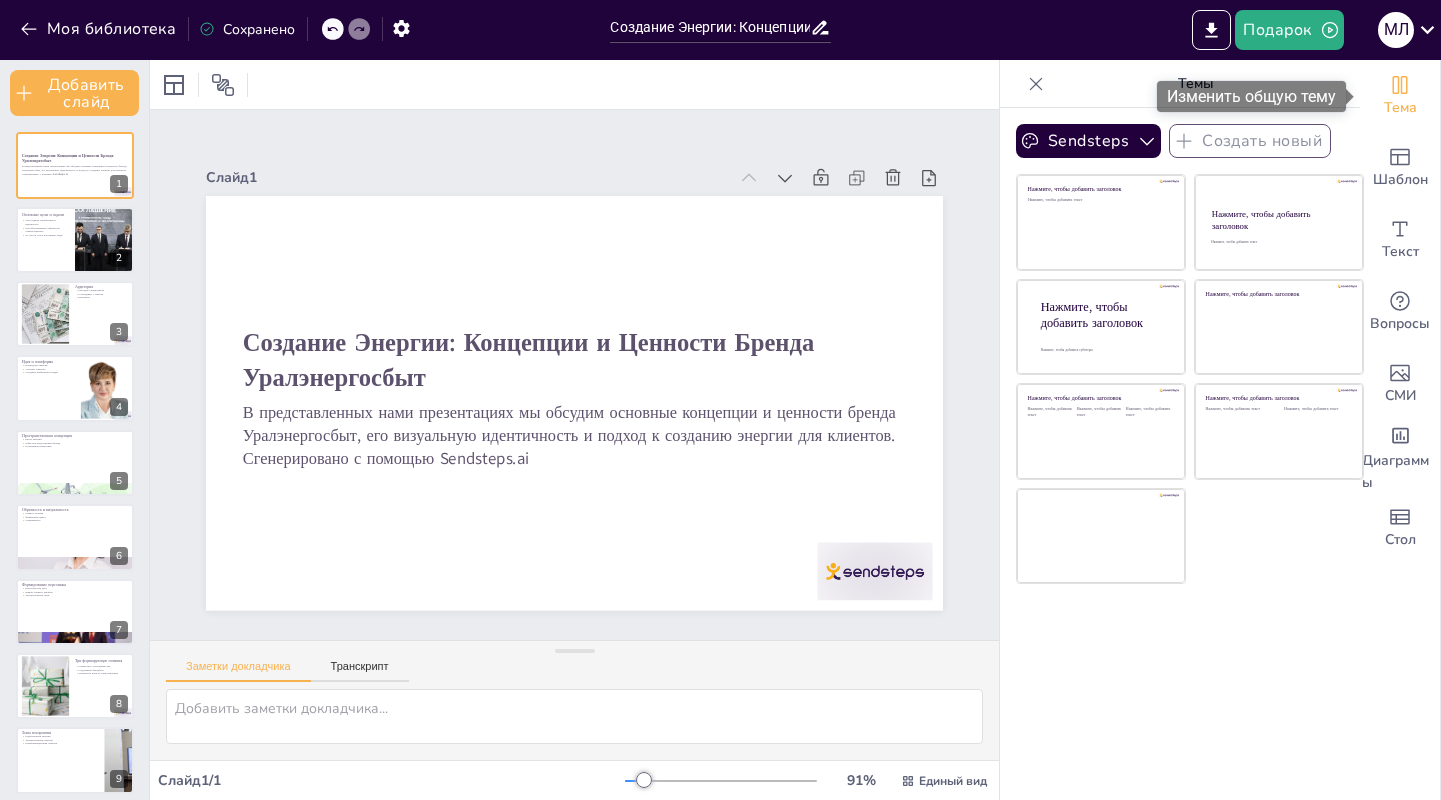 click on "Тема" at bounding box center (1400, 107) 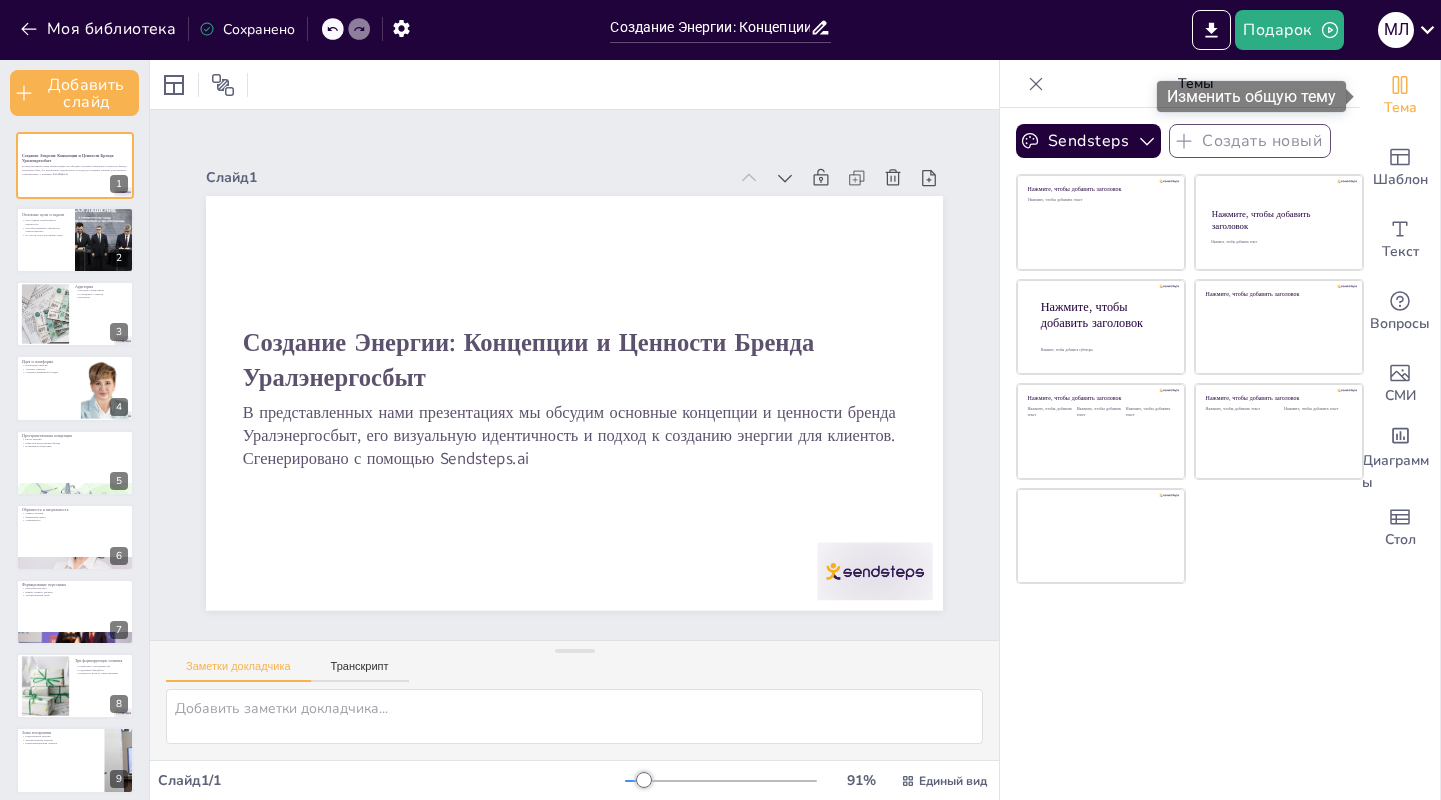 click on "Тема" at bounding box center [1400, 107] 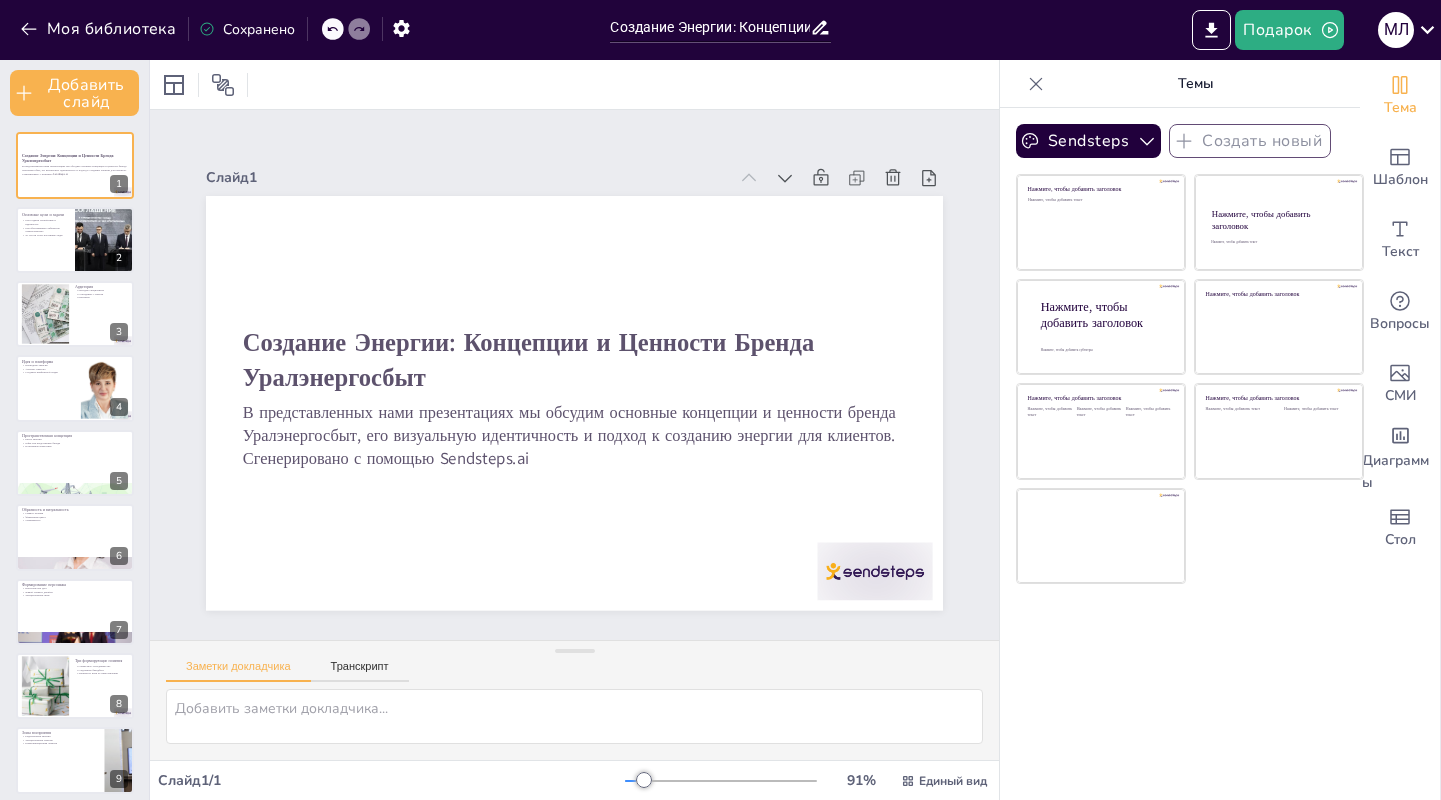 checkbox on "true" 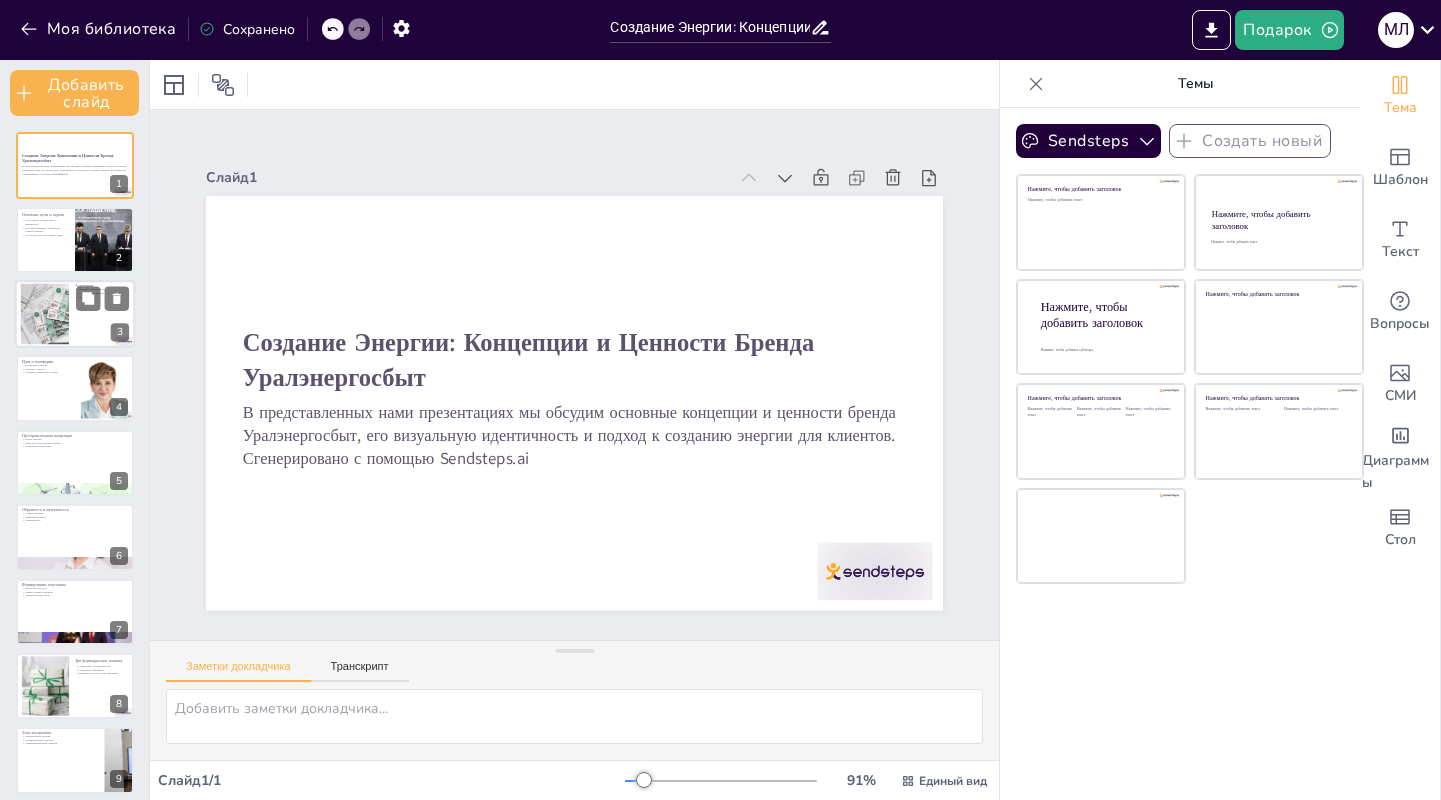checkbox on "true" 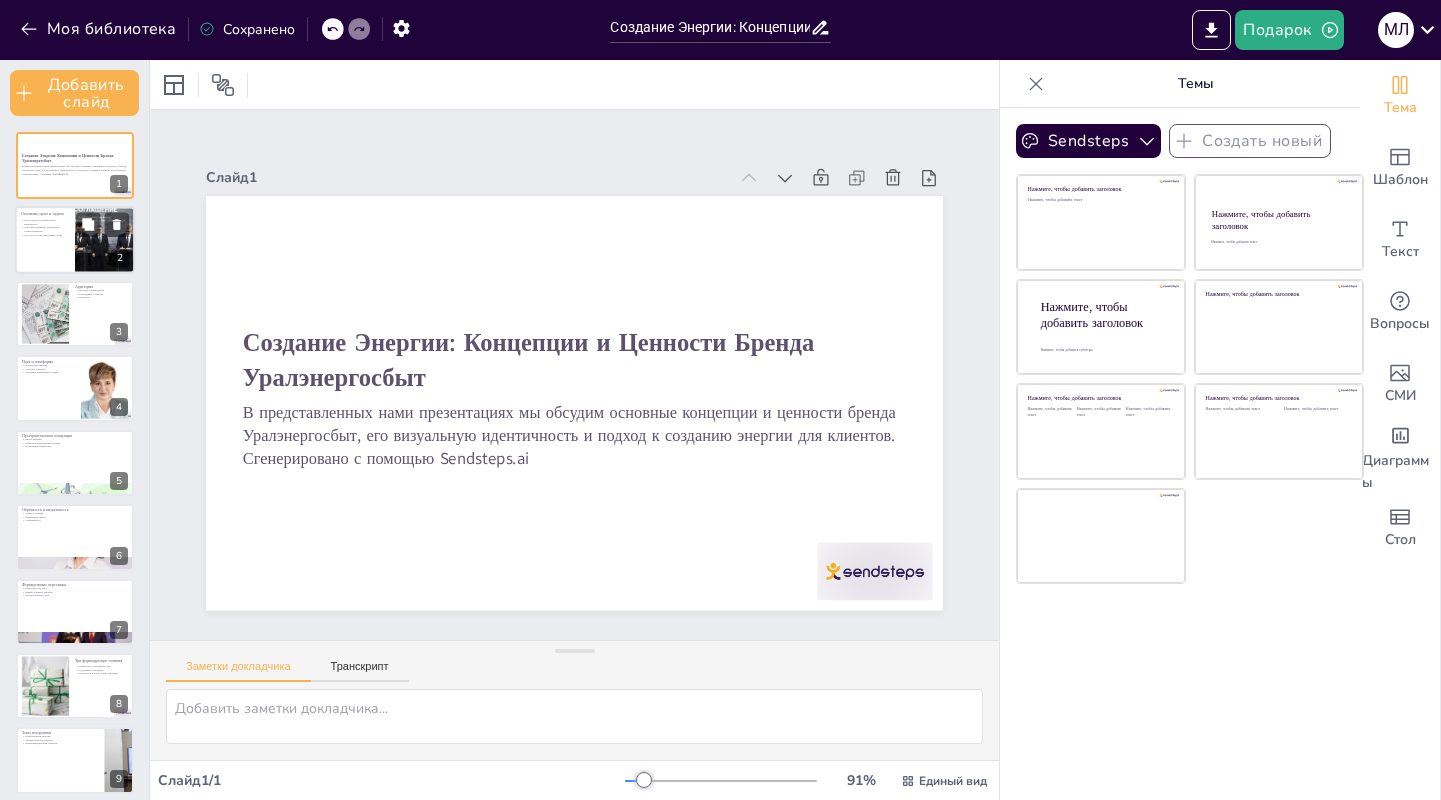 type on "Молодые специалисты представляют собой важную часть нашей аудитории. Мы понимаем их потребности и стремимся предложить решения, которые соответствуют их ожиданиям.
Опытные сотрудники играют ключевую роль в нашей компании. Их знания и навыки позволяют нам предоставлять высококачественные услуги и строить доверительные отношения с клиентами.
Партнеры, которые ценят уверенность и четкость, являются важными для нашего бизнеса. Мы стремимся к долгосрочному сотрудничеству, основанному на взаимном уважении и доверии." 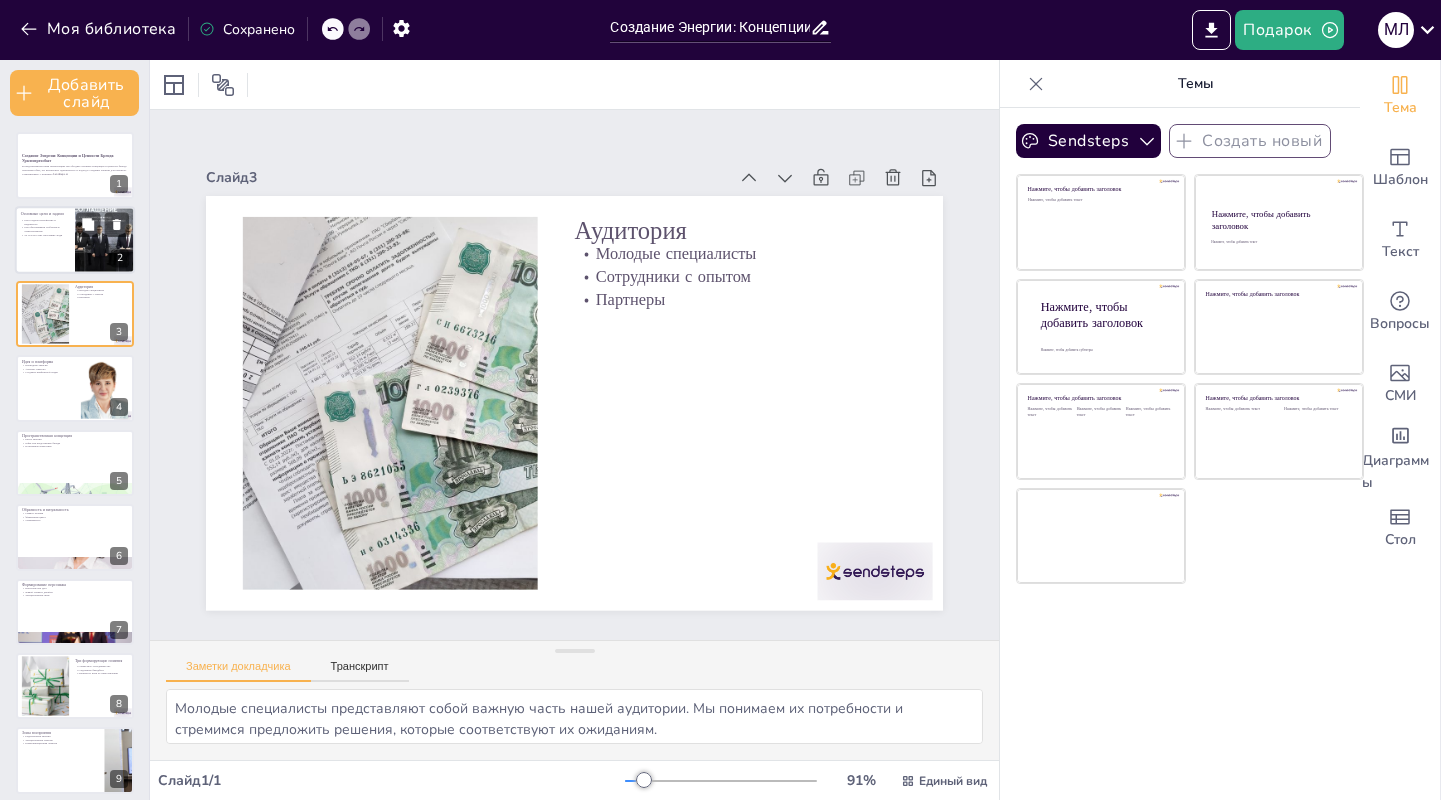 checkbox on "true" 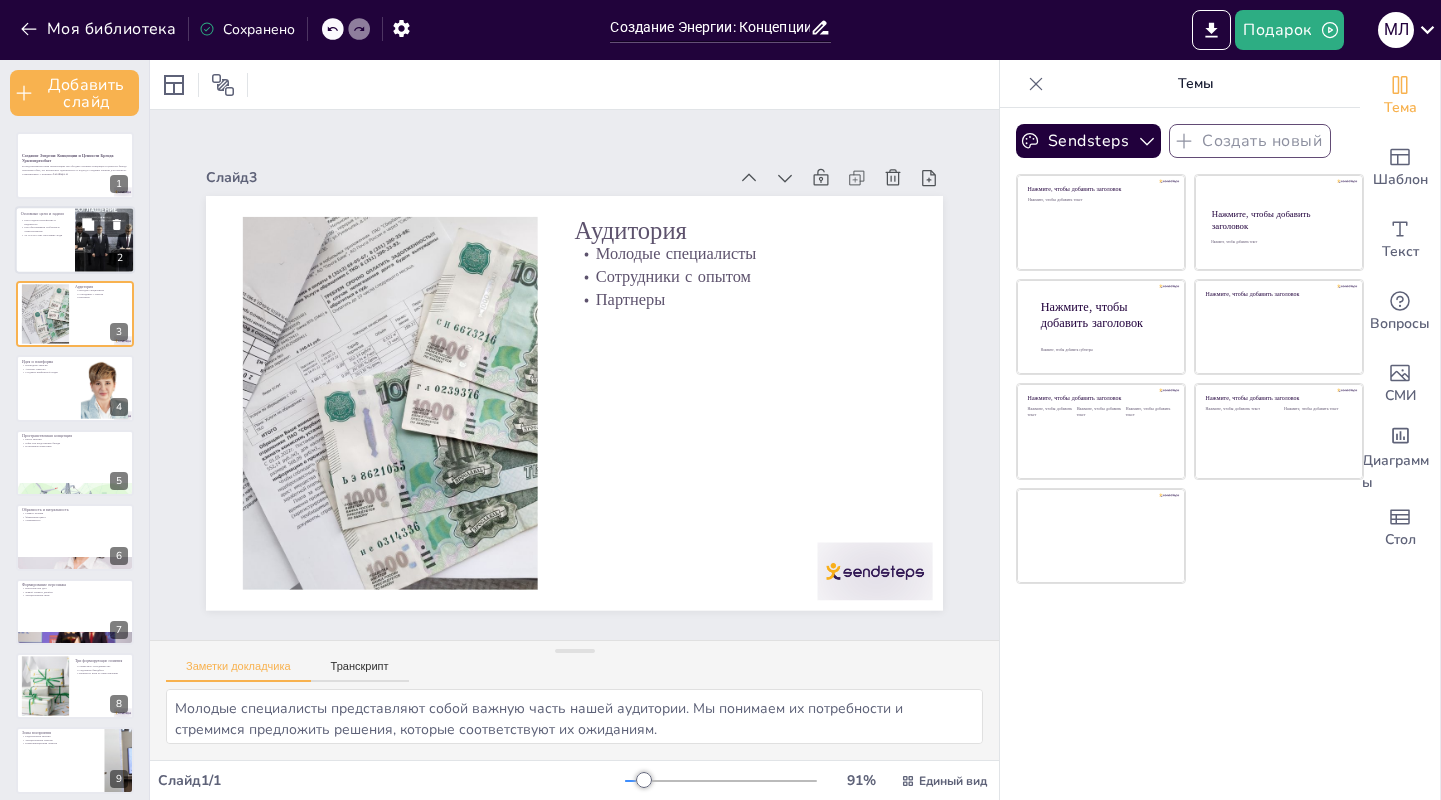 checkbox on "true" 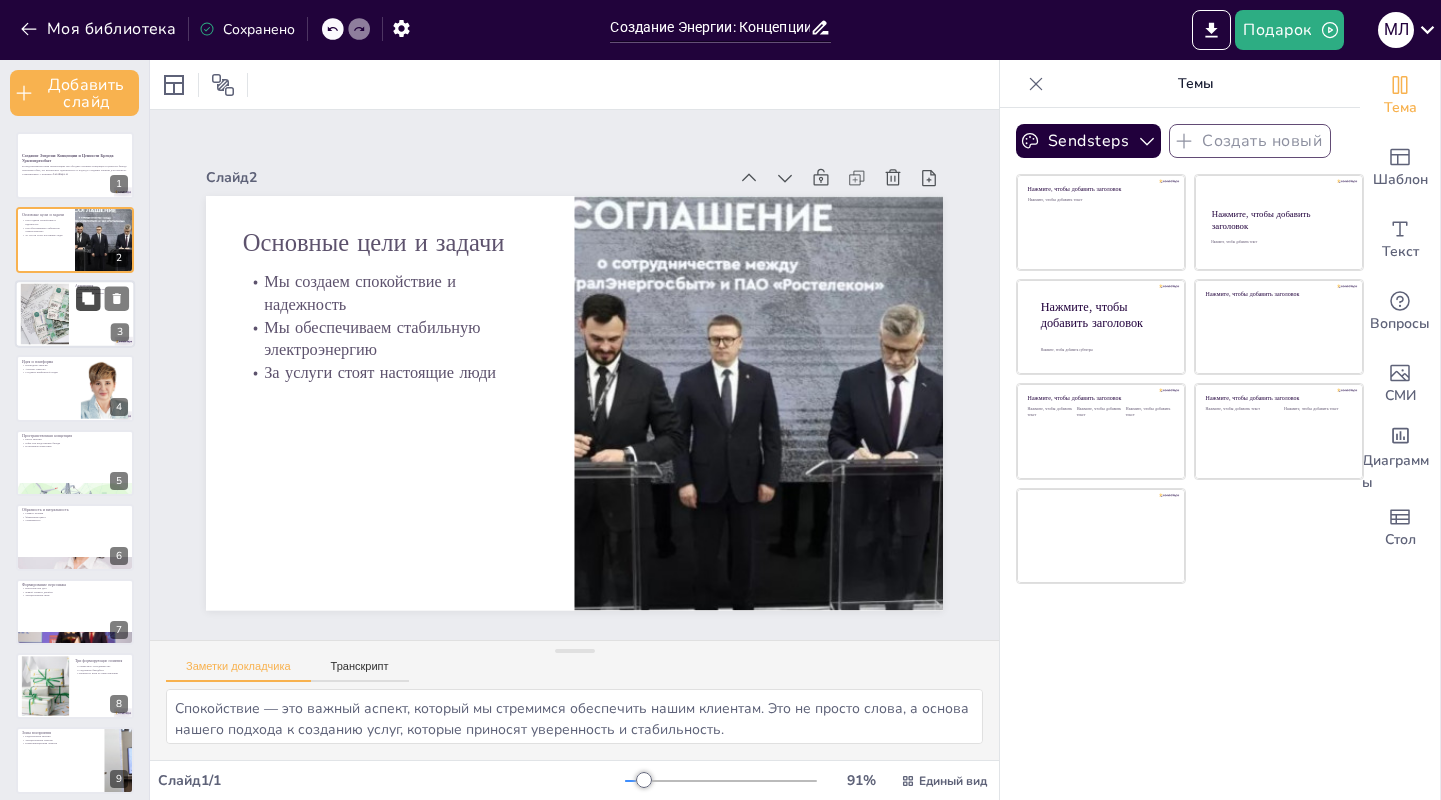 checkbox on "true" 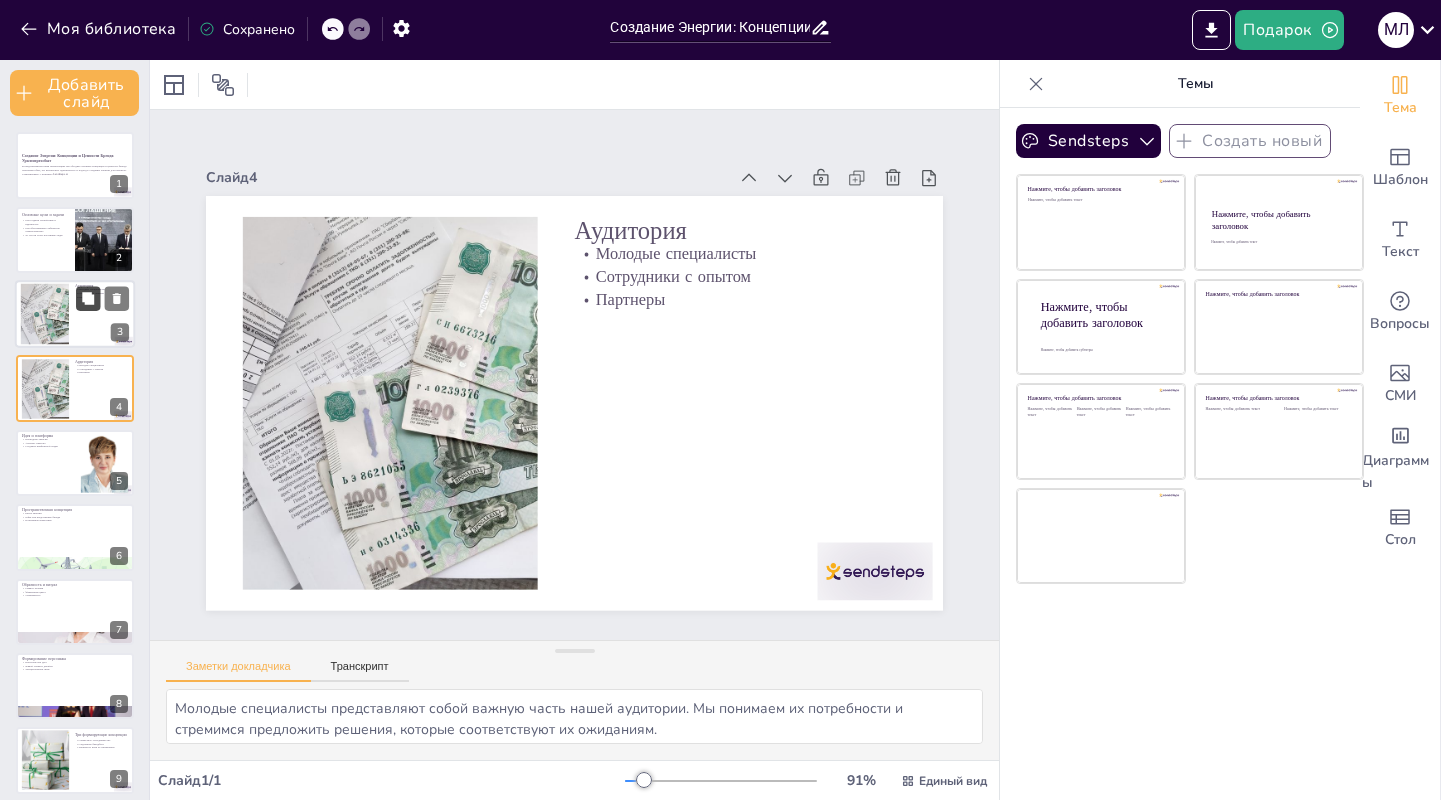 checkbox on "true" 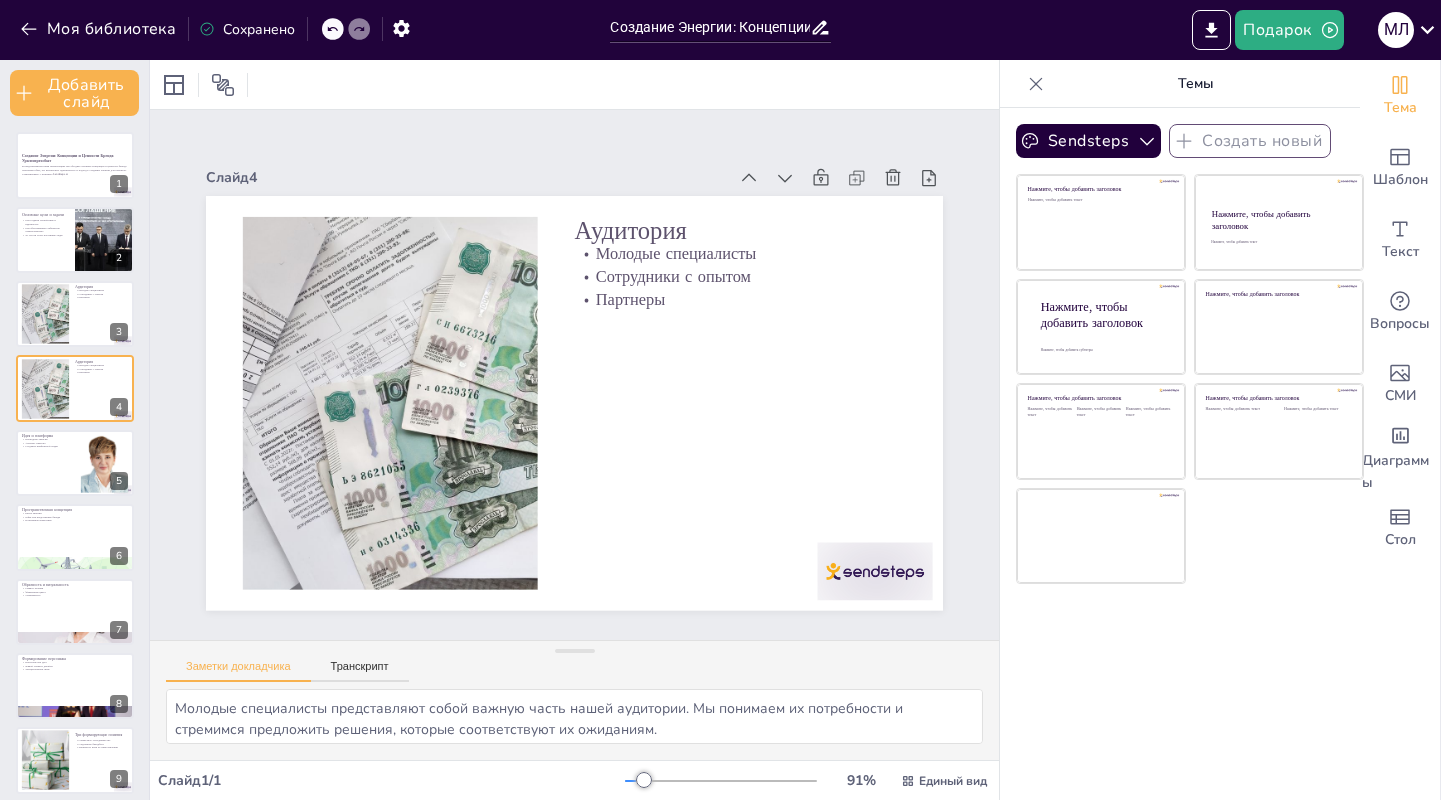 checkbox on "true" 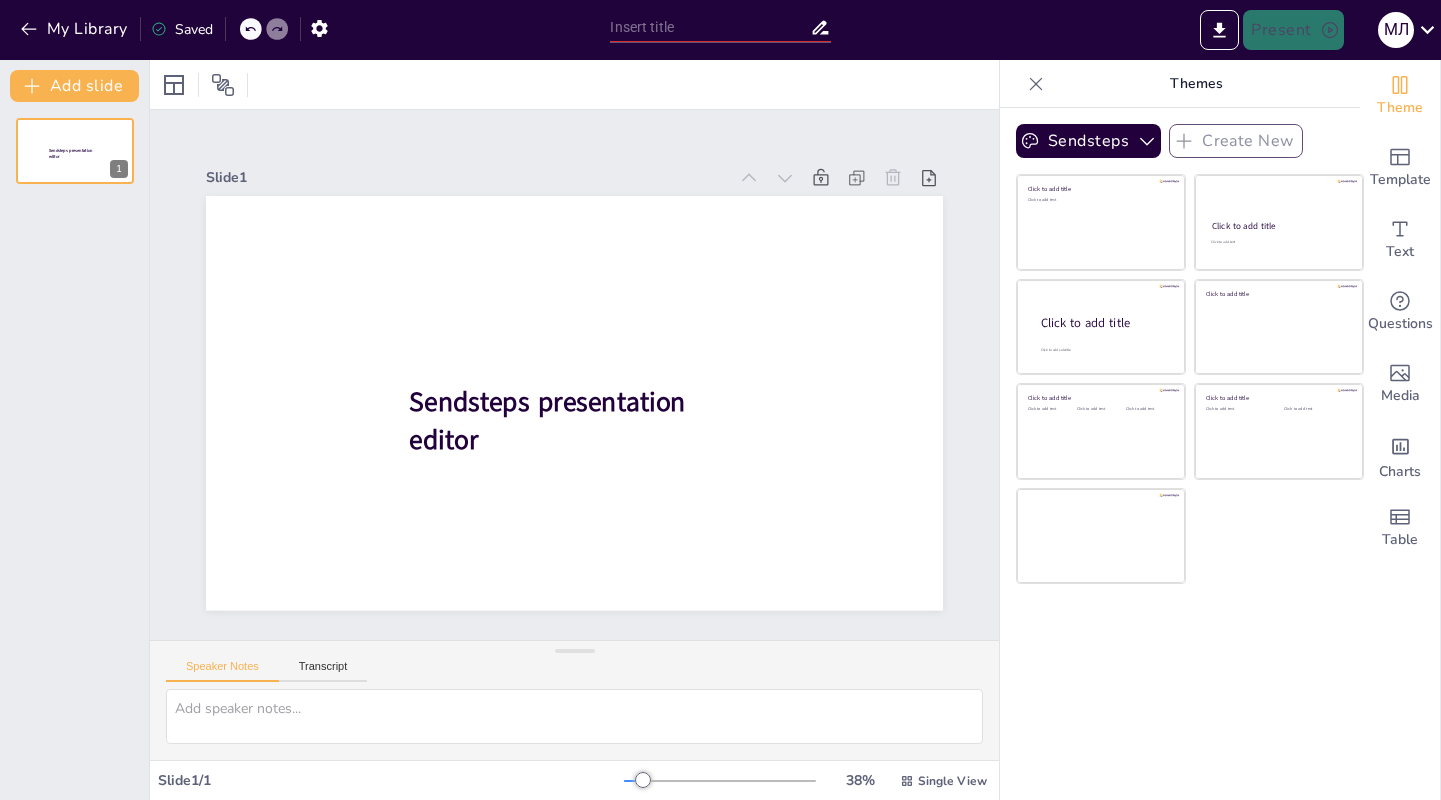 type on "Создание Энергии: Концепции и Ценности Бренда Уралэнергосбыт" 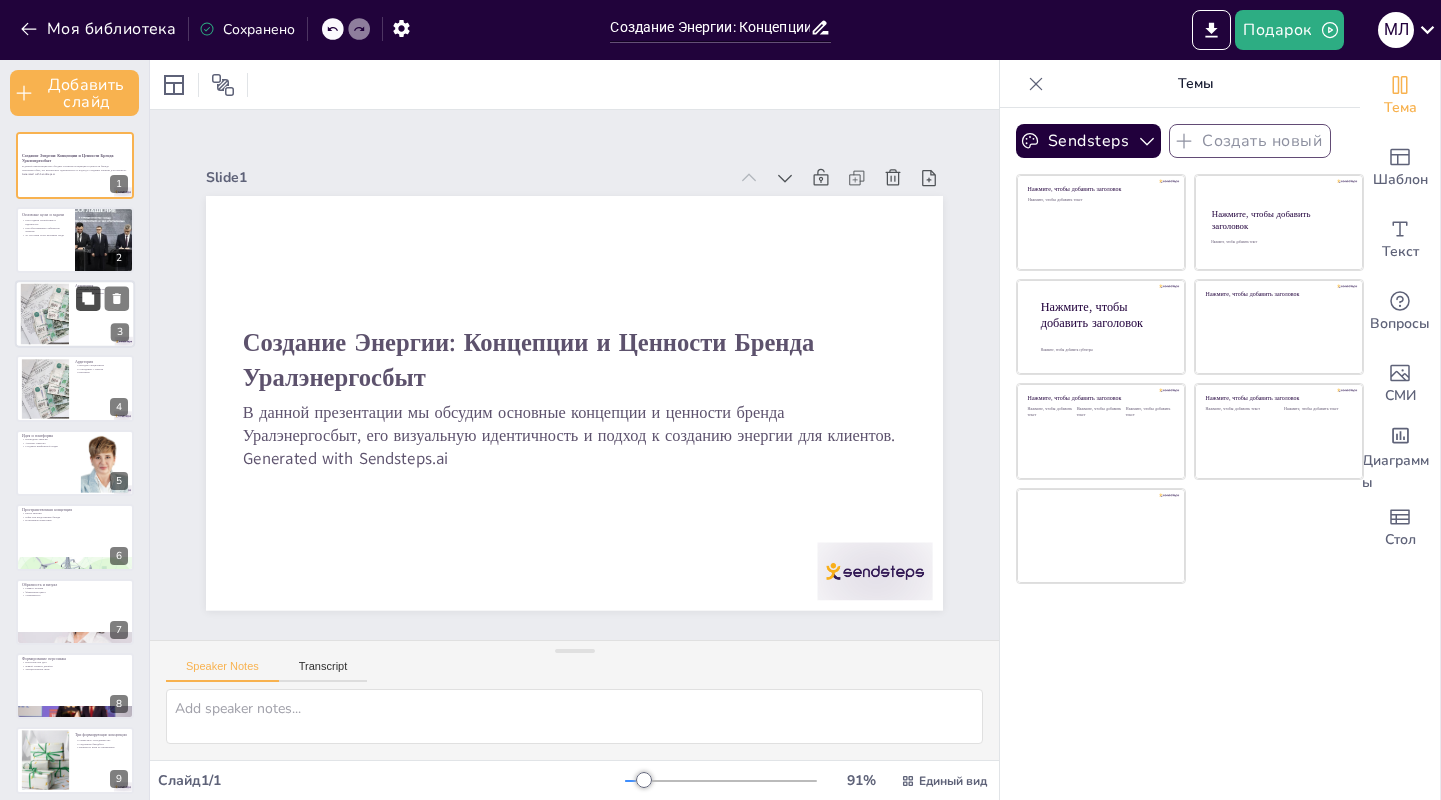 checkbox on "true" 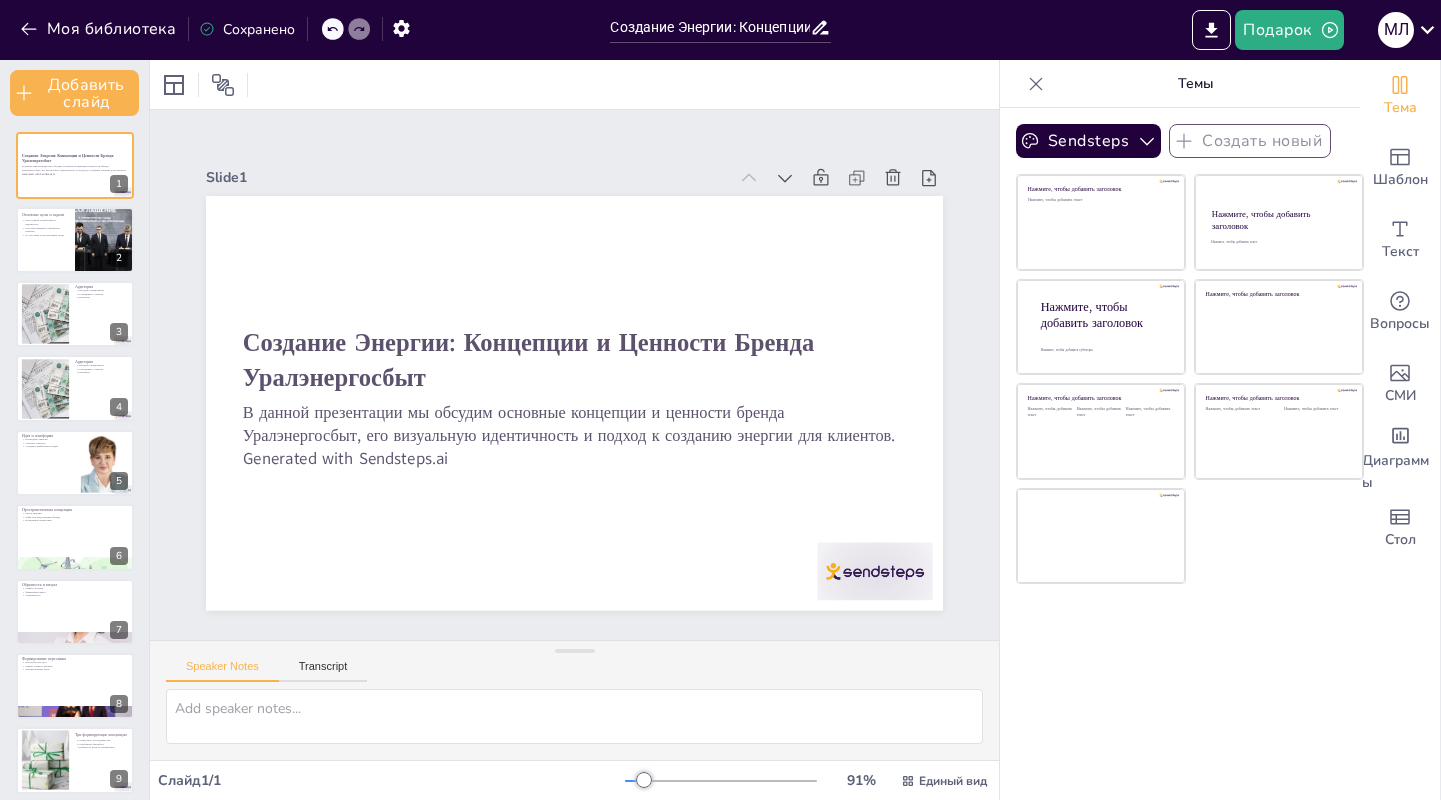 checkbox on "true" 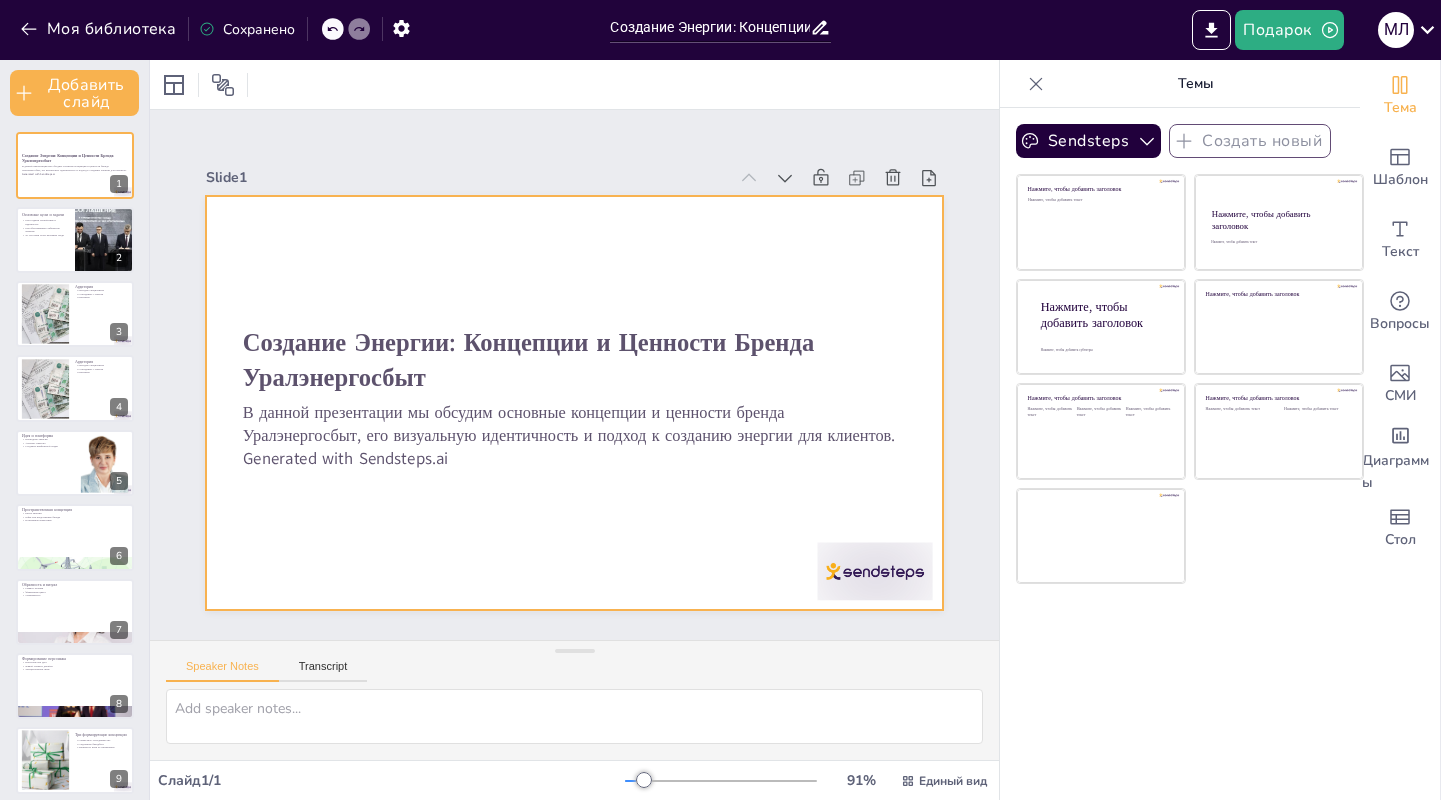 checkbox on "true" 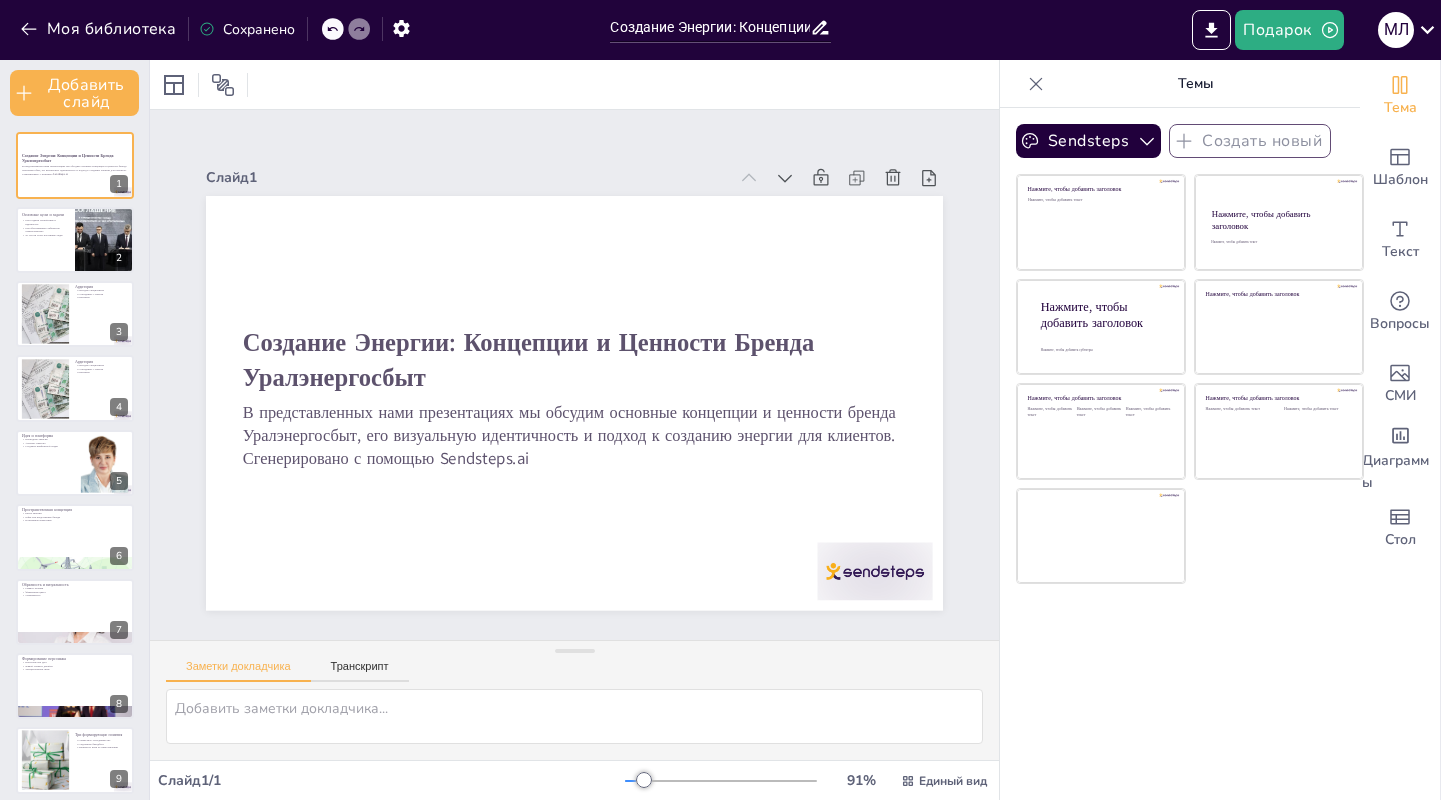 checkbox on "true" 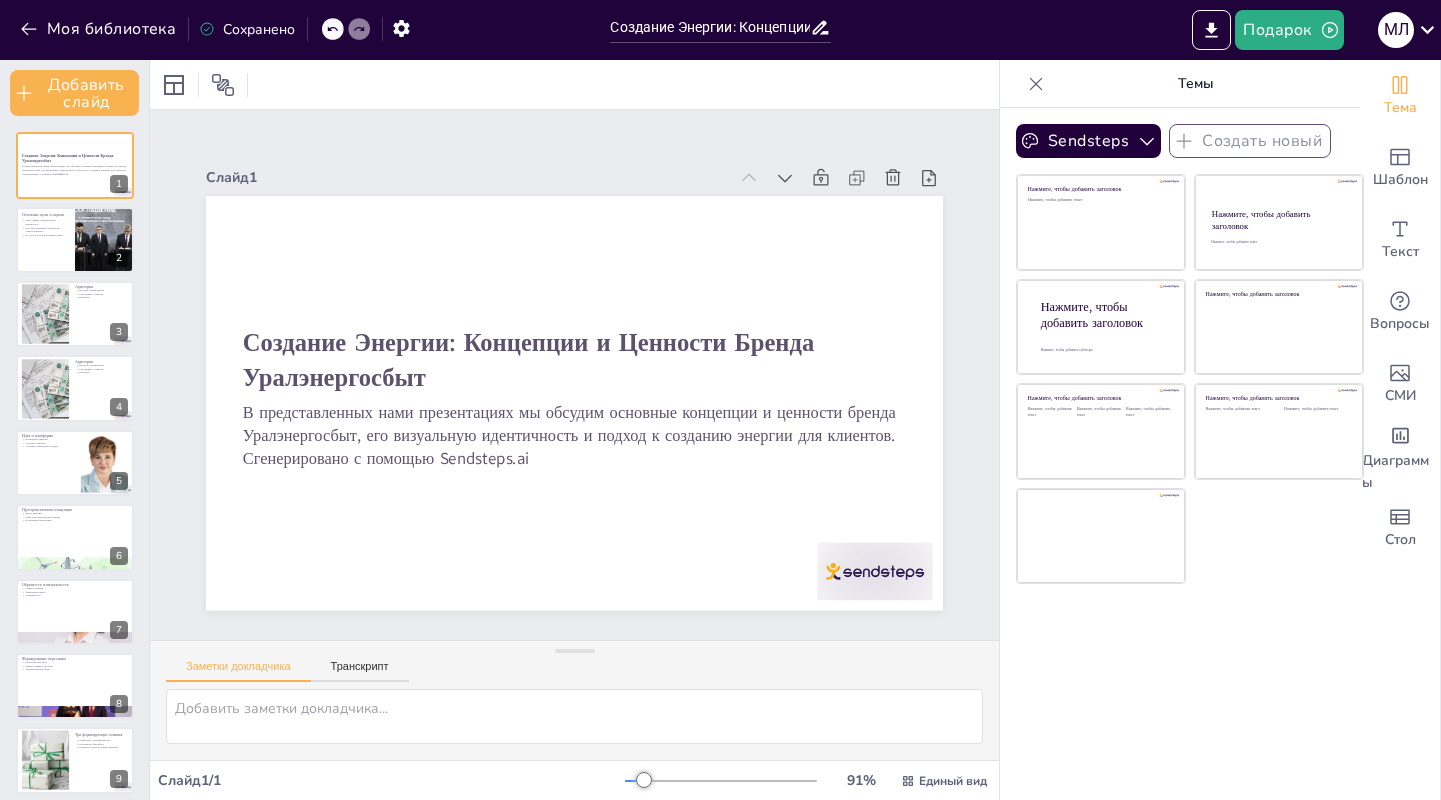 checkbox on "true" 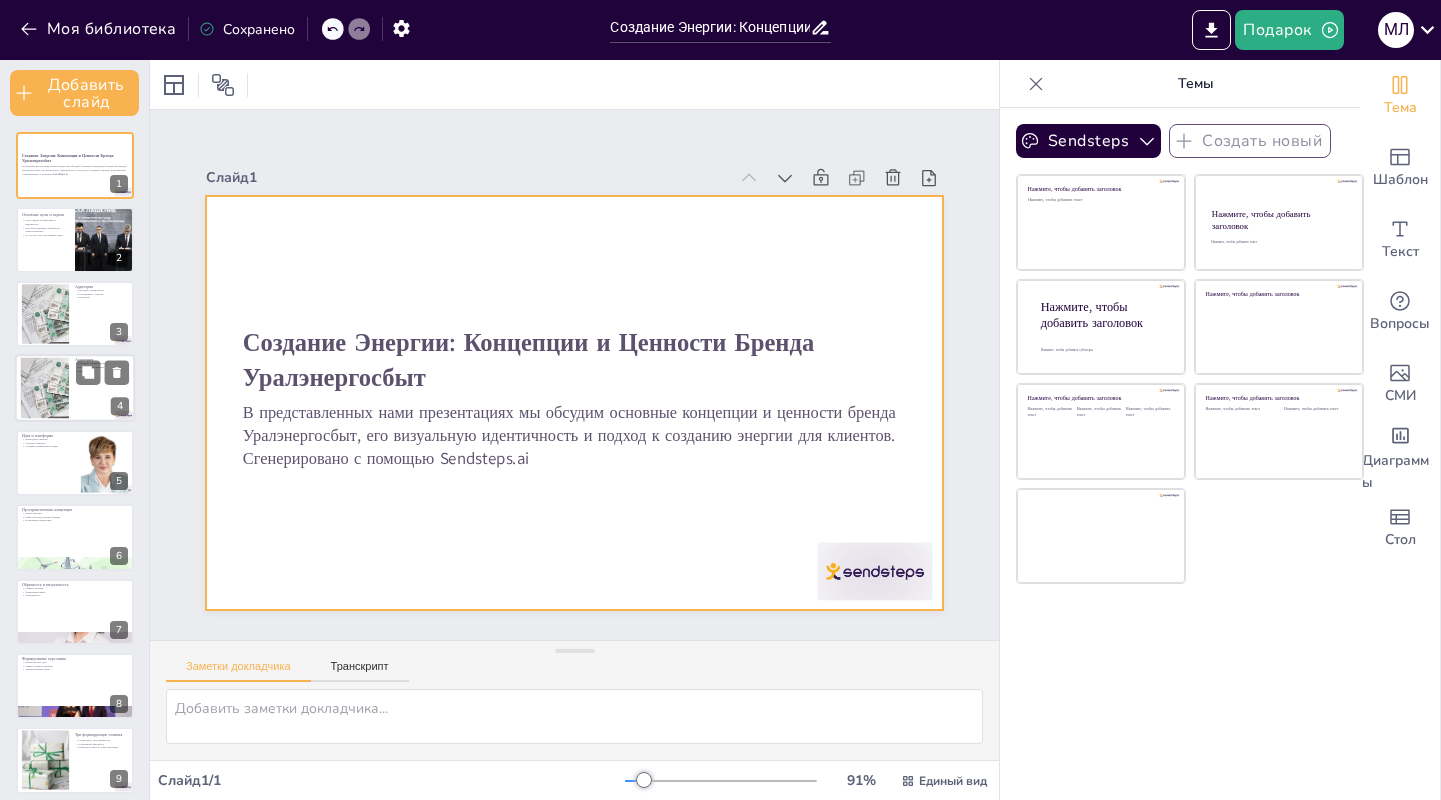 checkbox on "true" 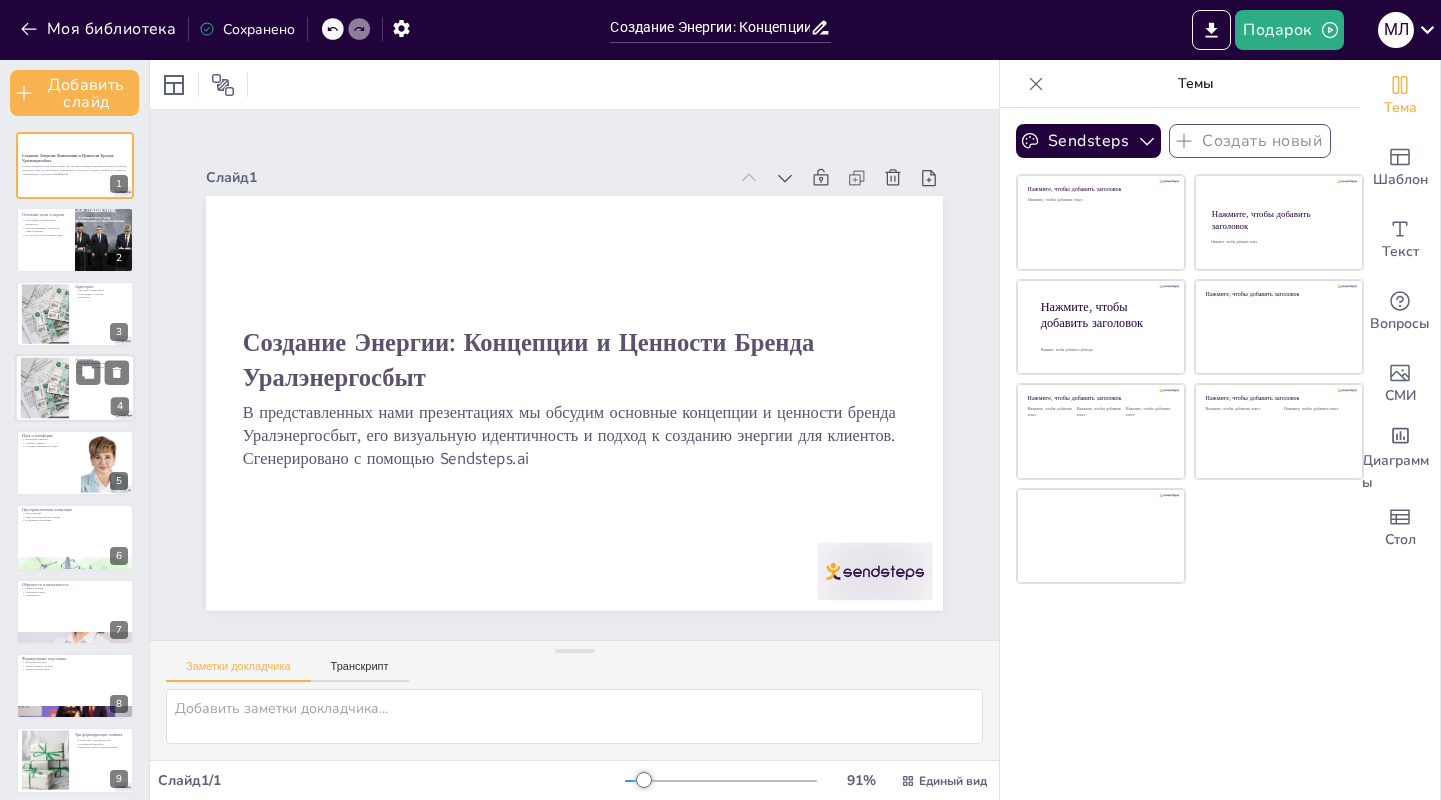 checkbox on "true" 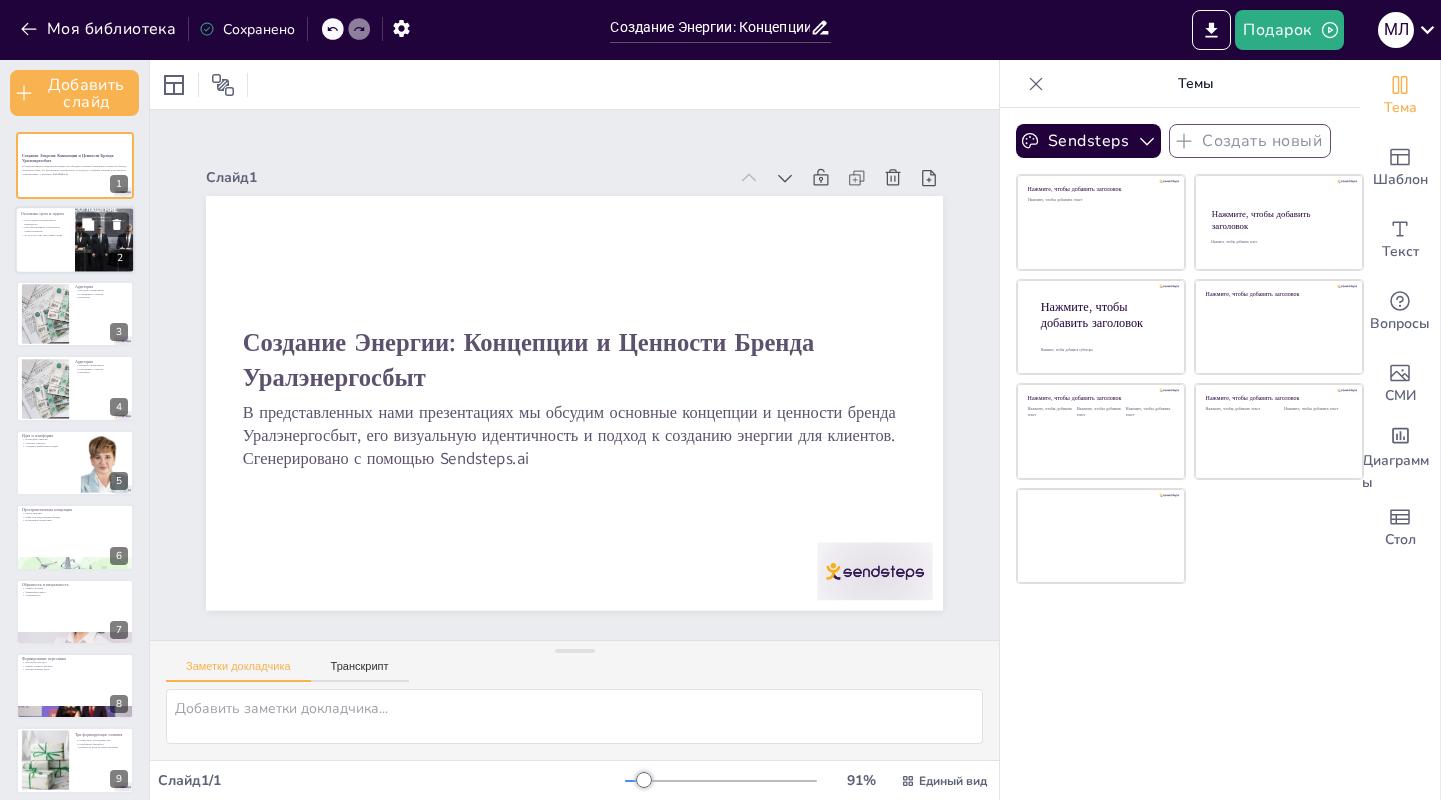 checkbox on "true" 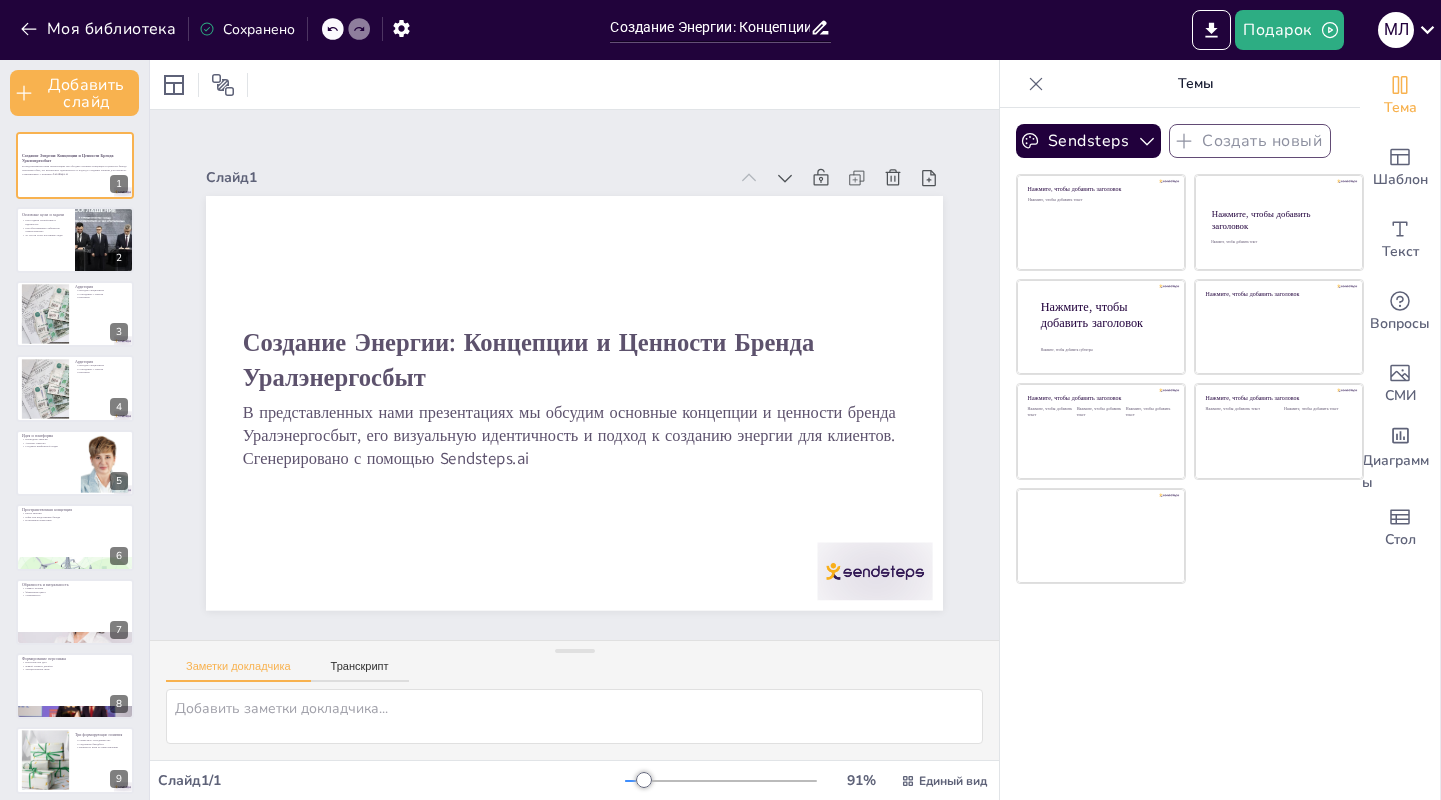 checkbox on "true" 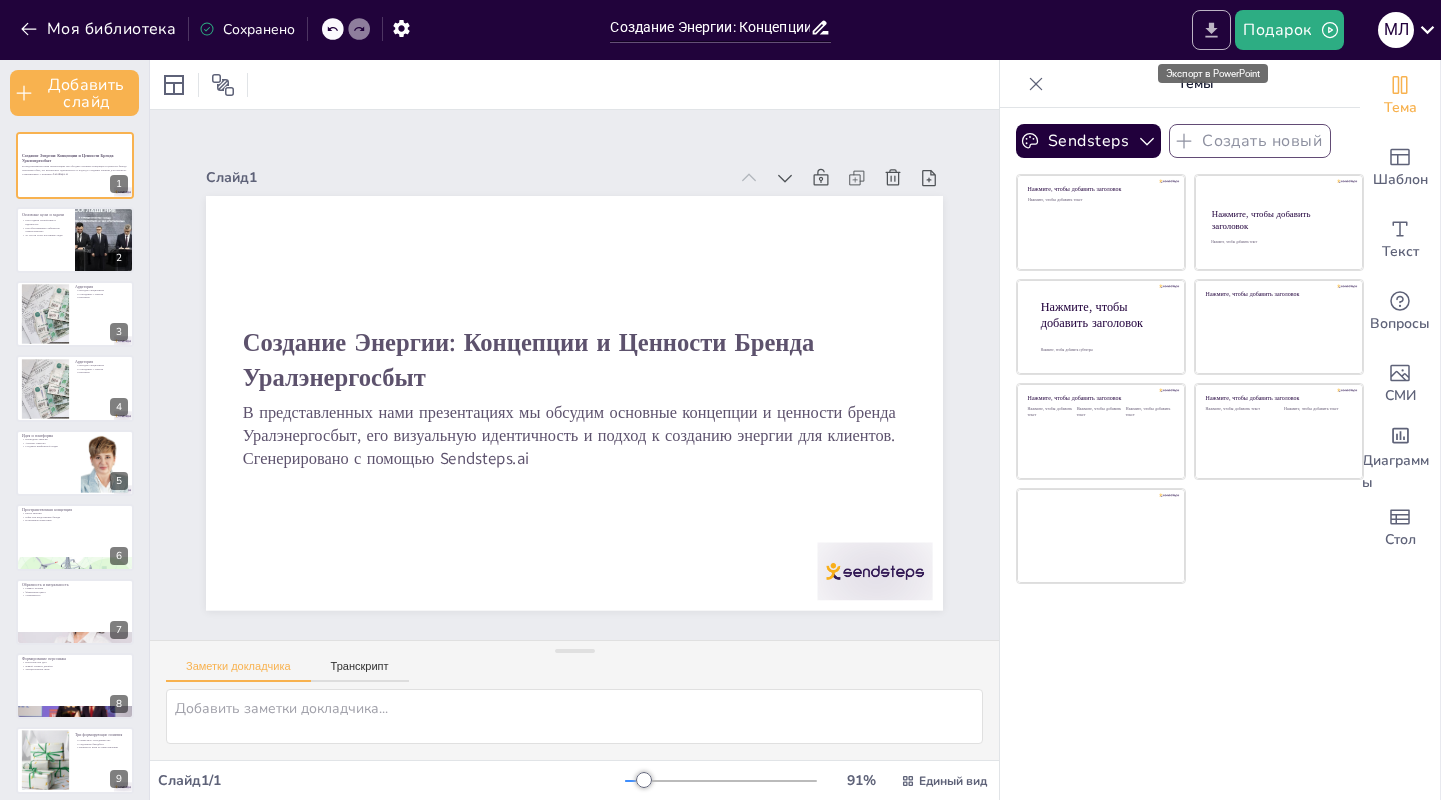 click 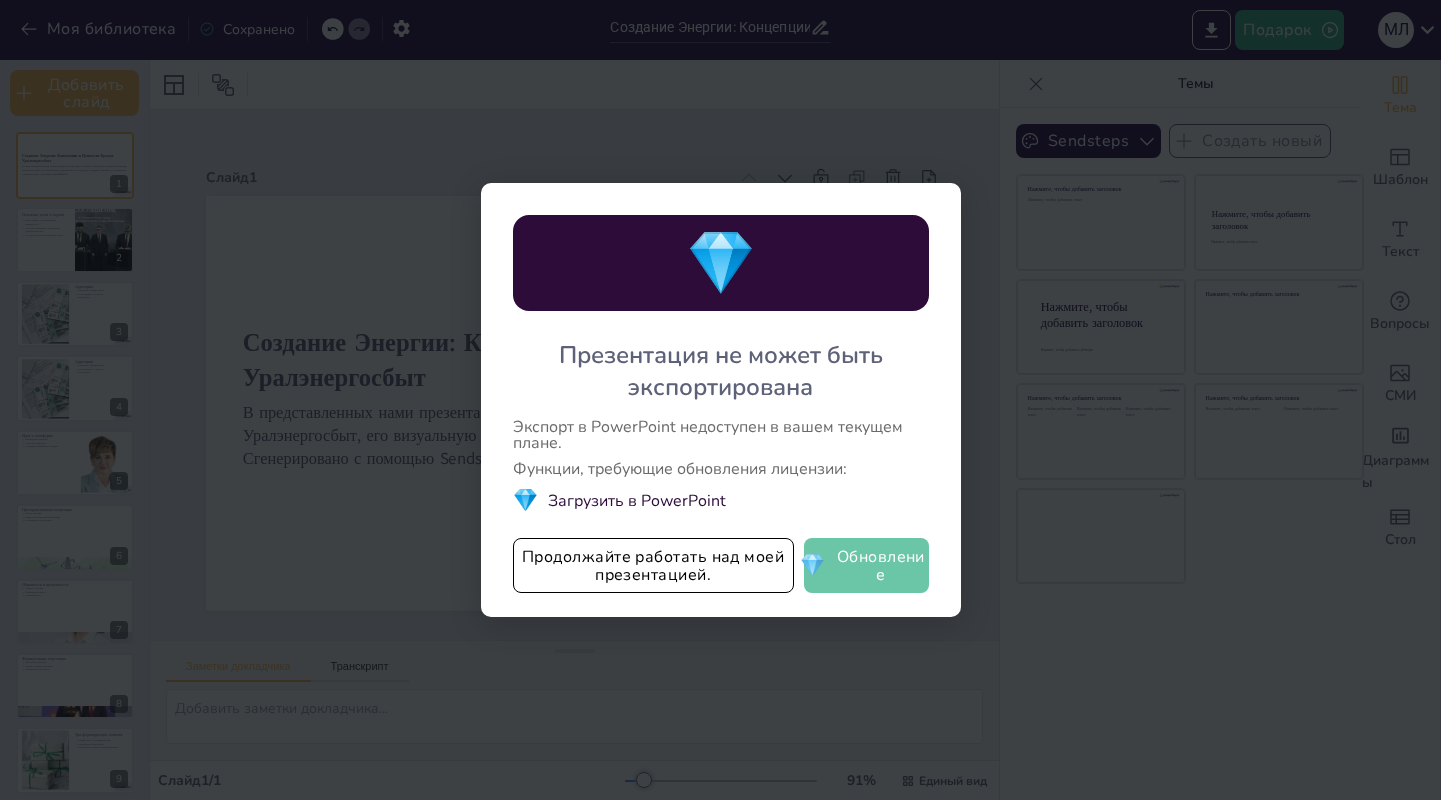click on "Обновление" at bounding box center (880, 565) 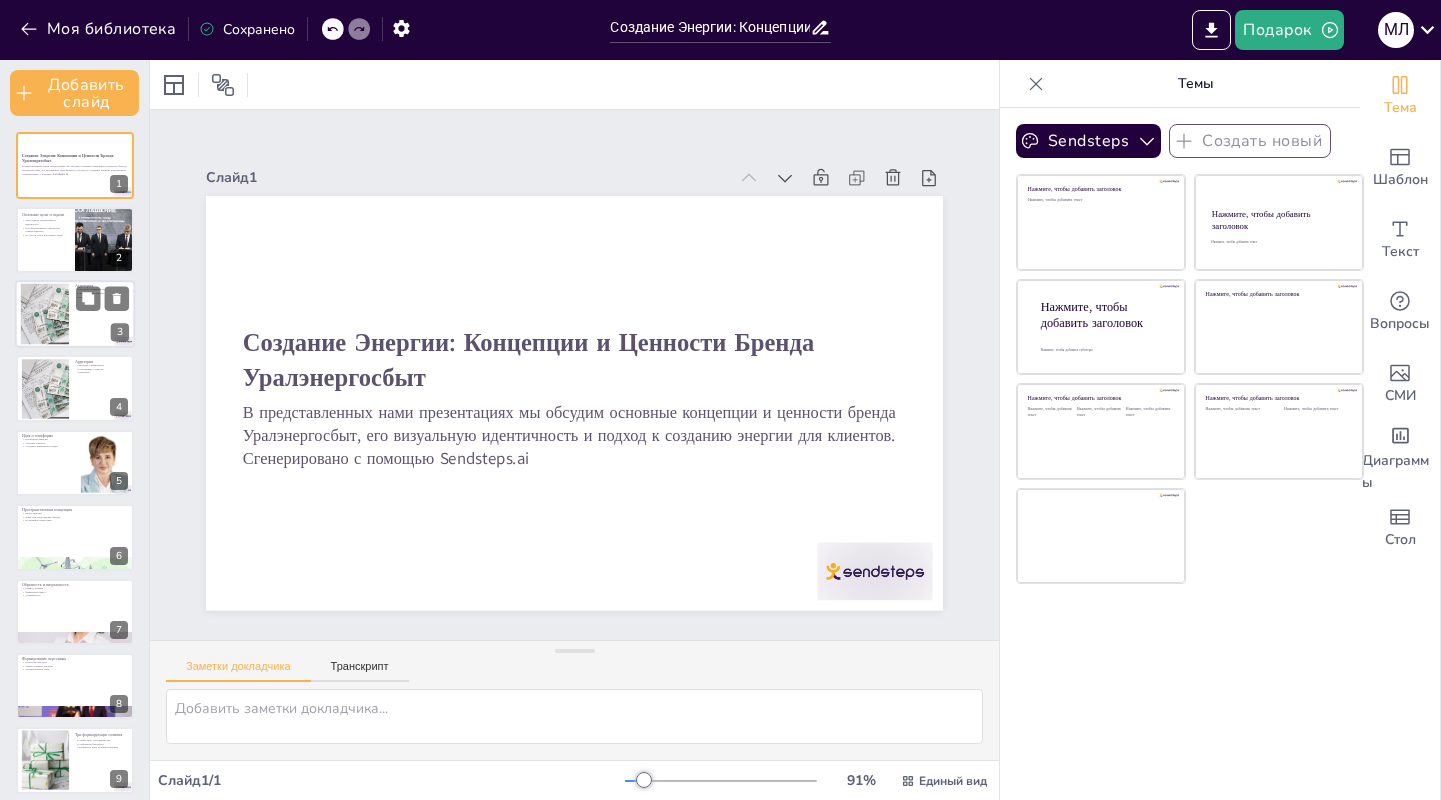 click at bounding box center (44, 314) 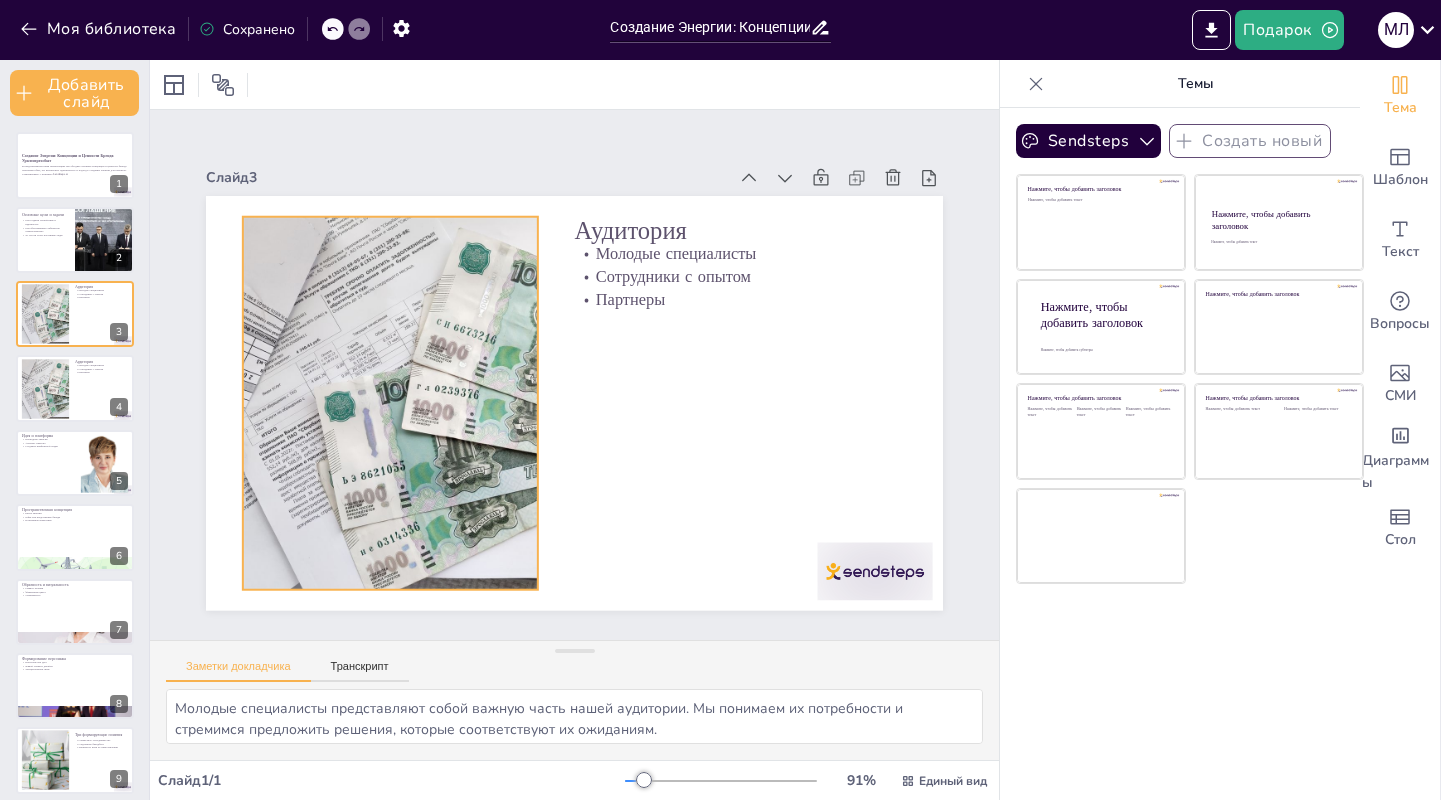 click at bounding box center [390, 402] 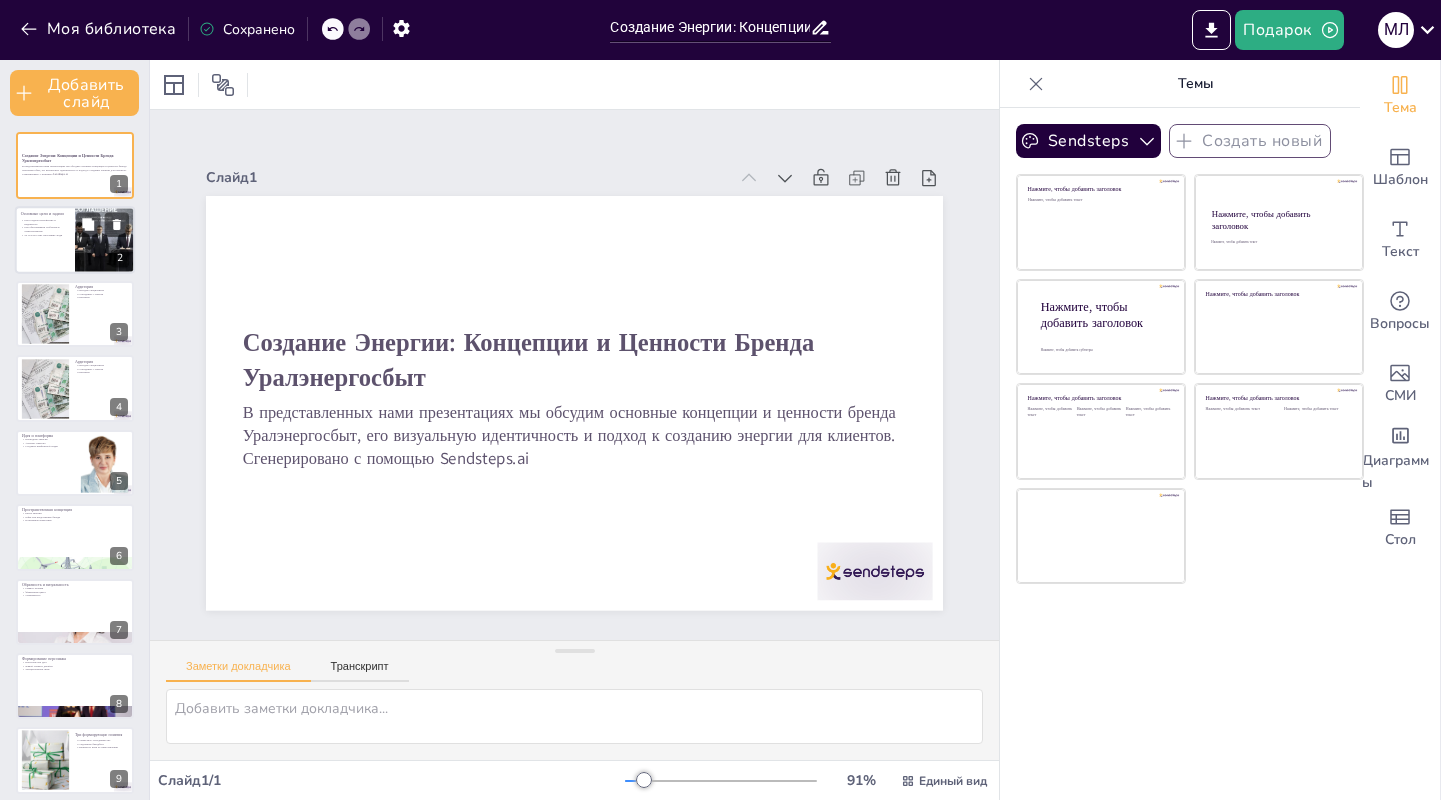 click at bounding box center [105, 240] 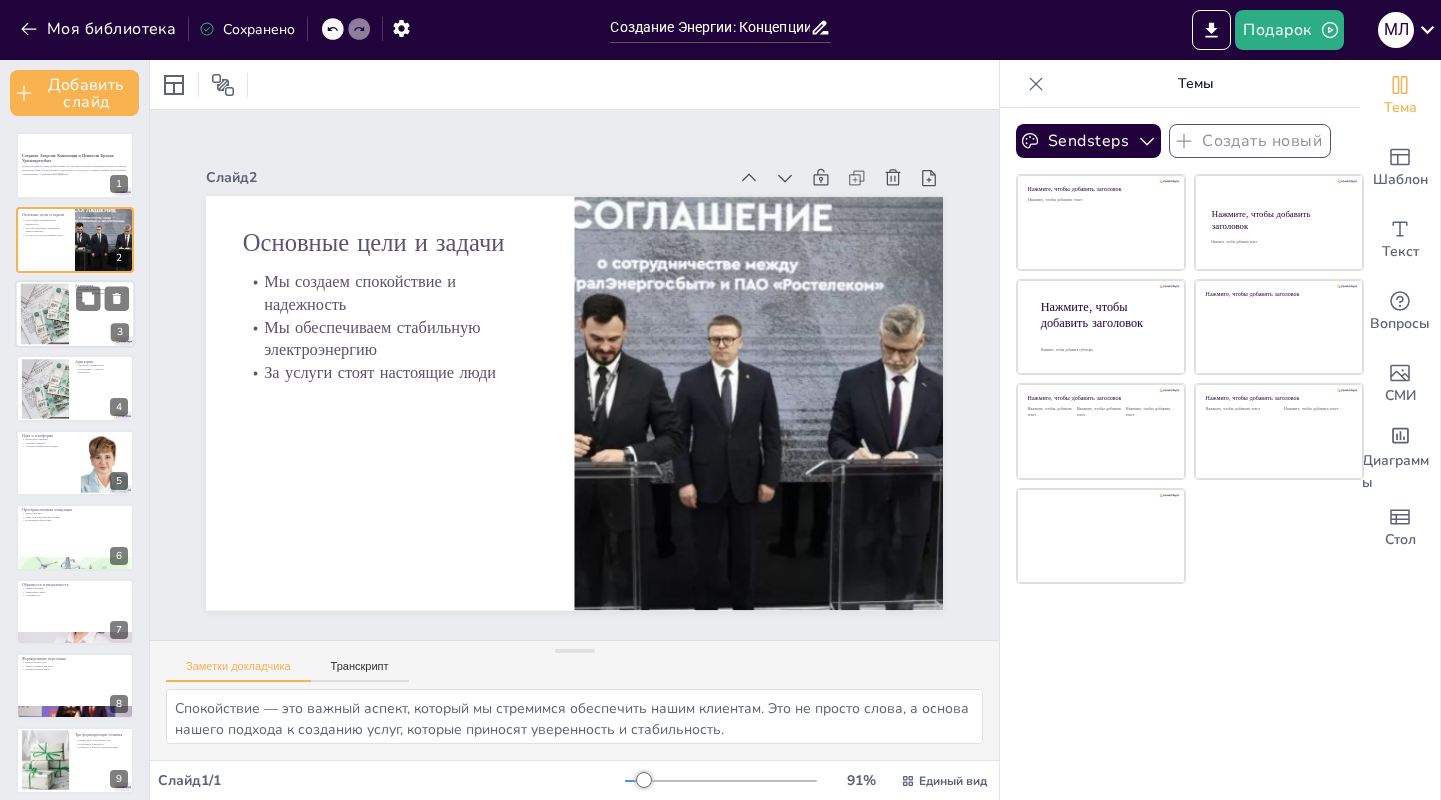 click at bounding box center (75, 314) 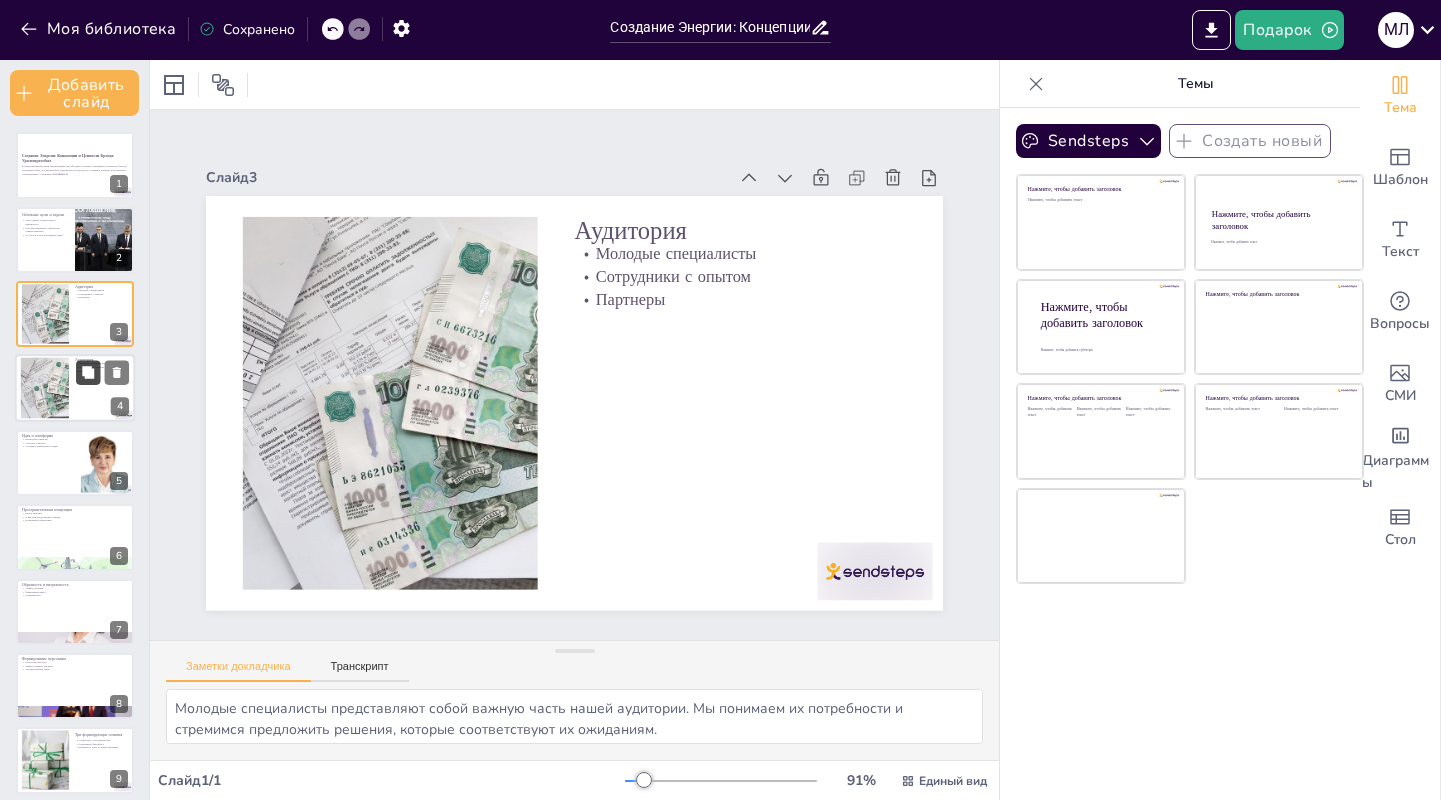 click at bounding box center [88, 373] 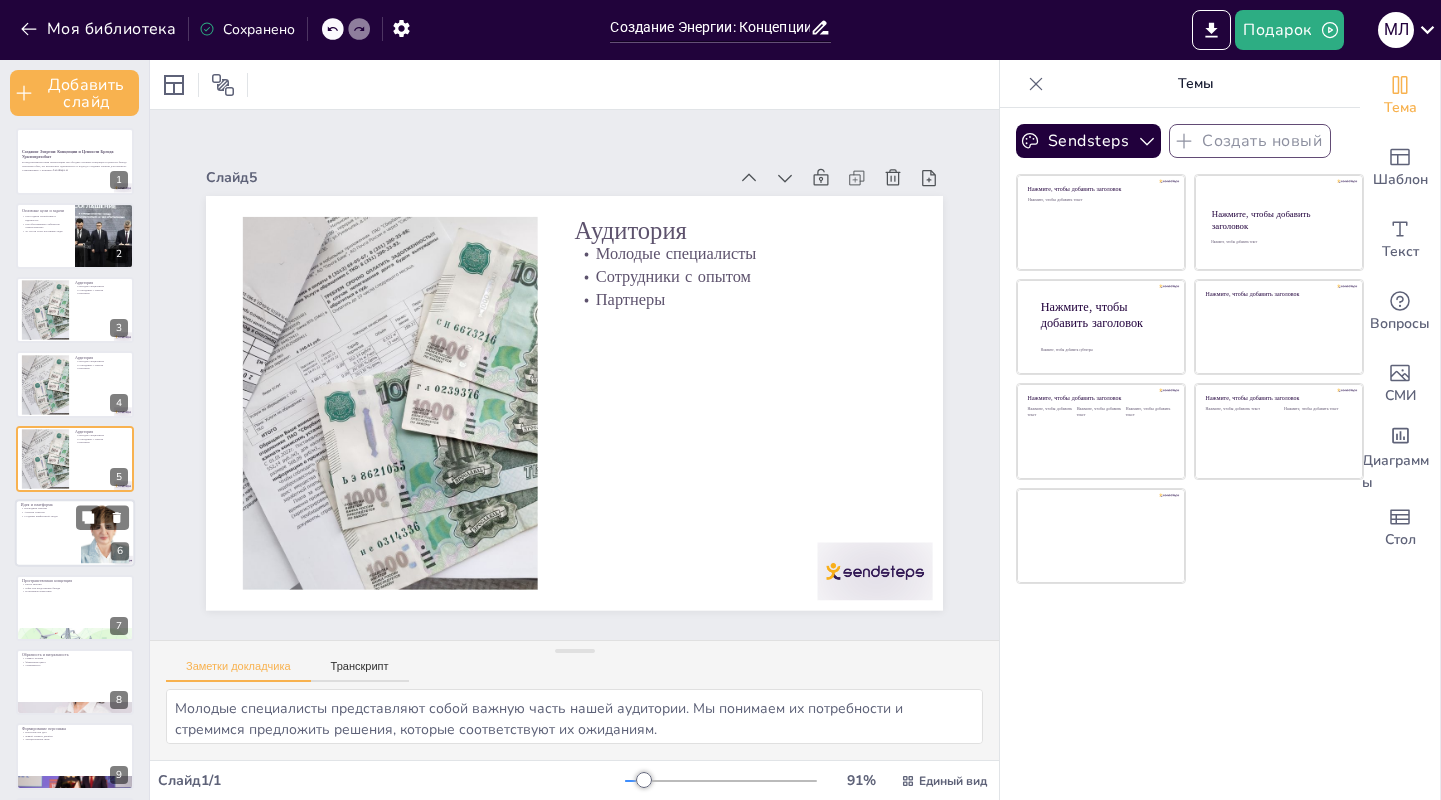 click at bounding box center [75, 533] 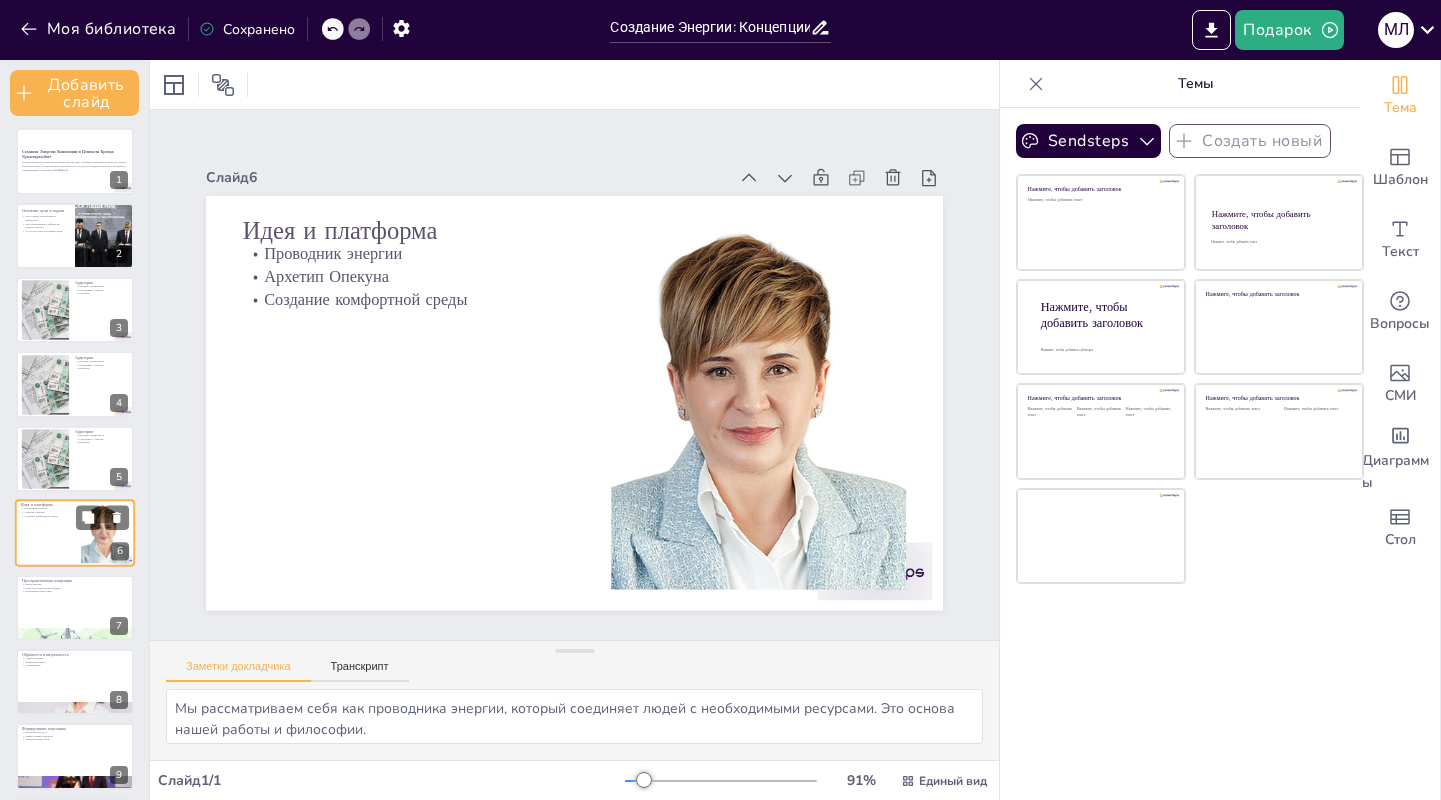 scroll, scrollTop: 79, scrollLeft: 0, axis: vertical 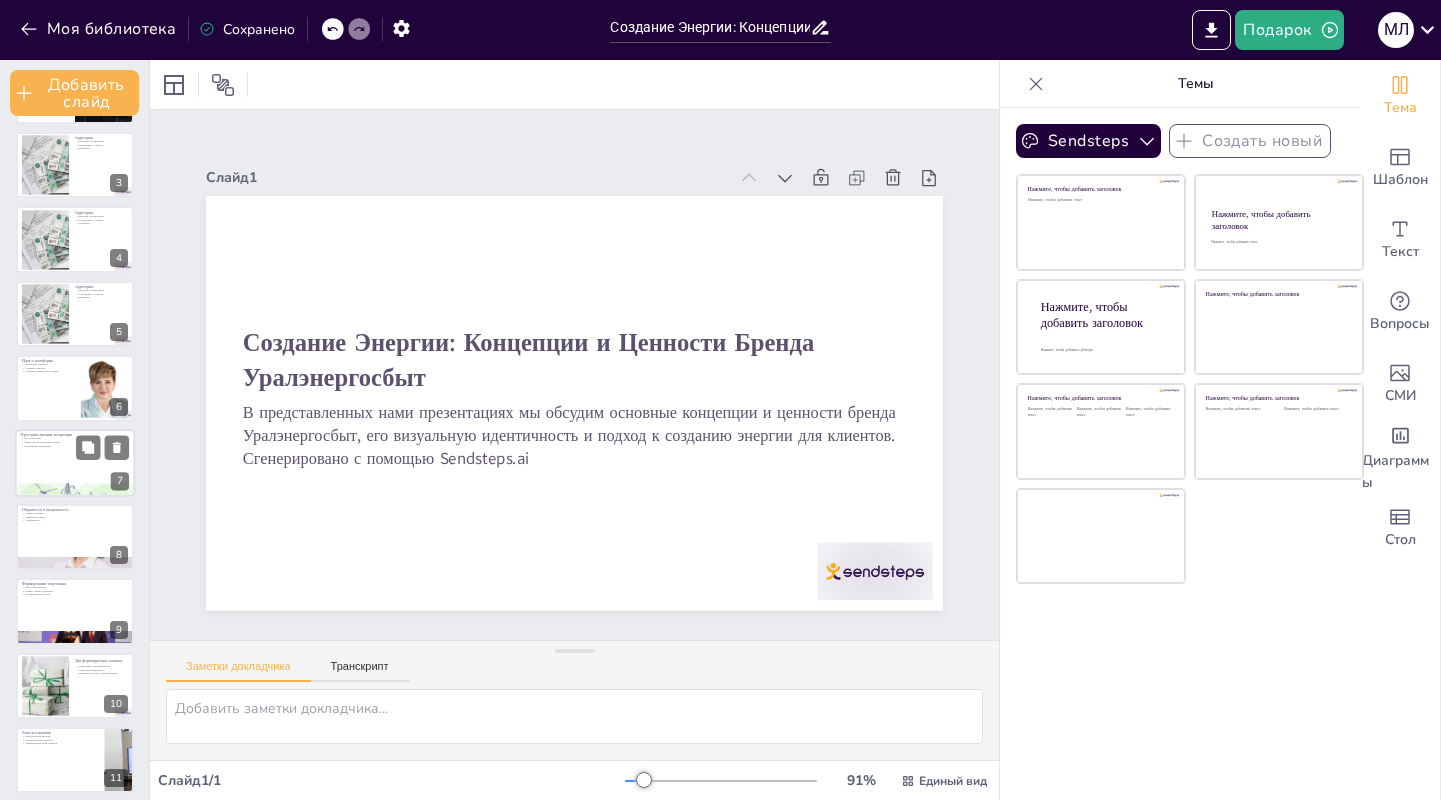 click at bounding box center [75, 463] 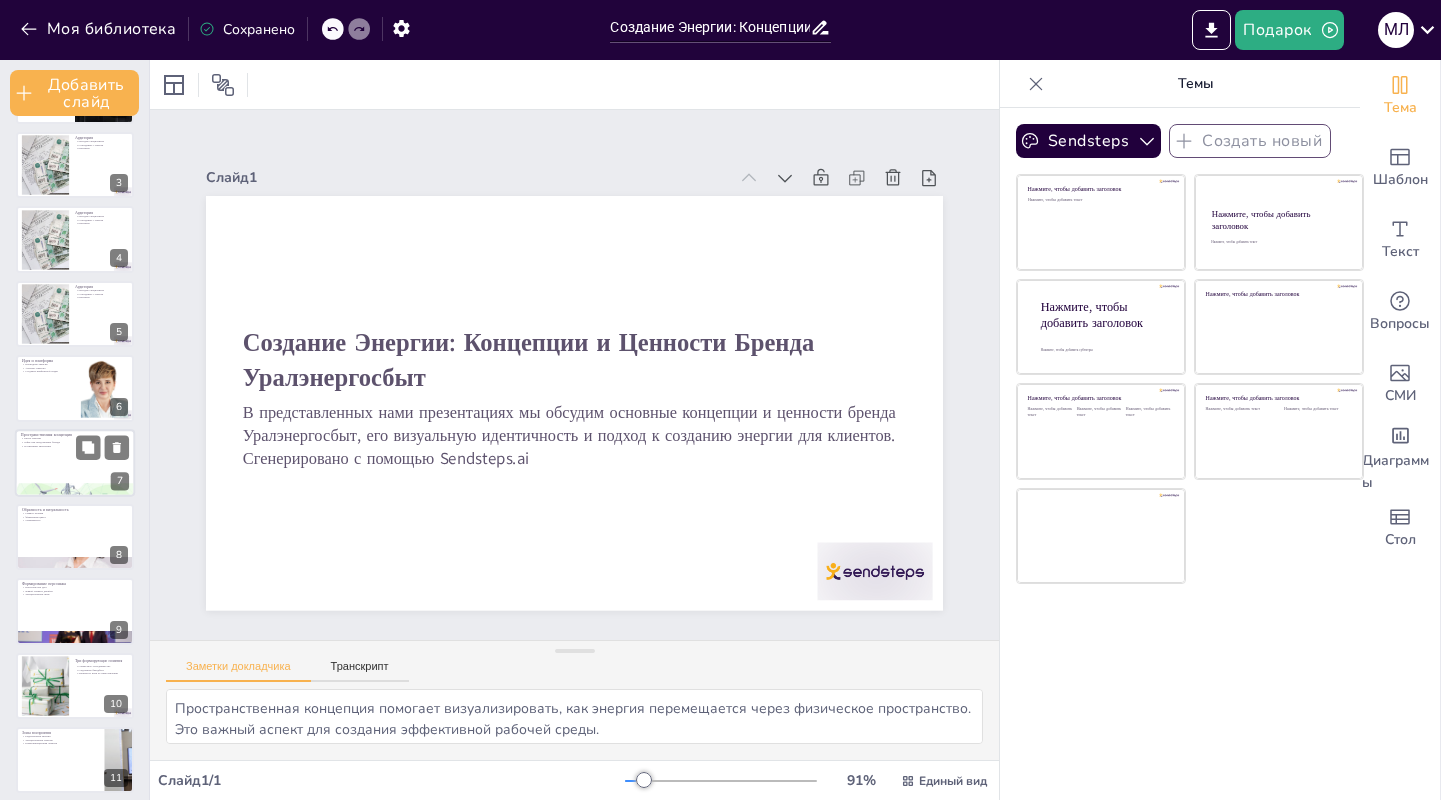 scroll, scrollTop: 153, scrollLeft: 0, axis: vertical 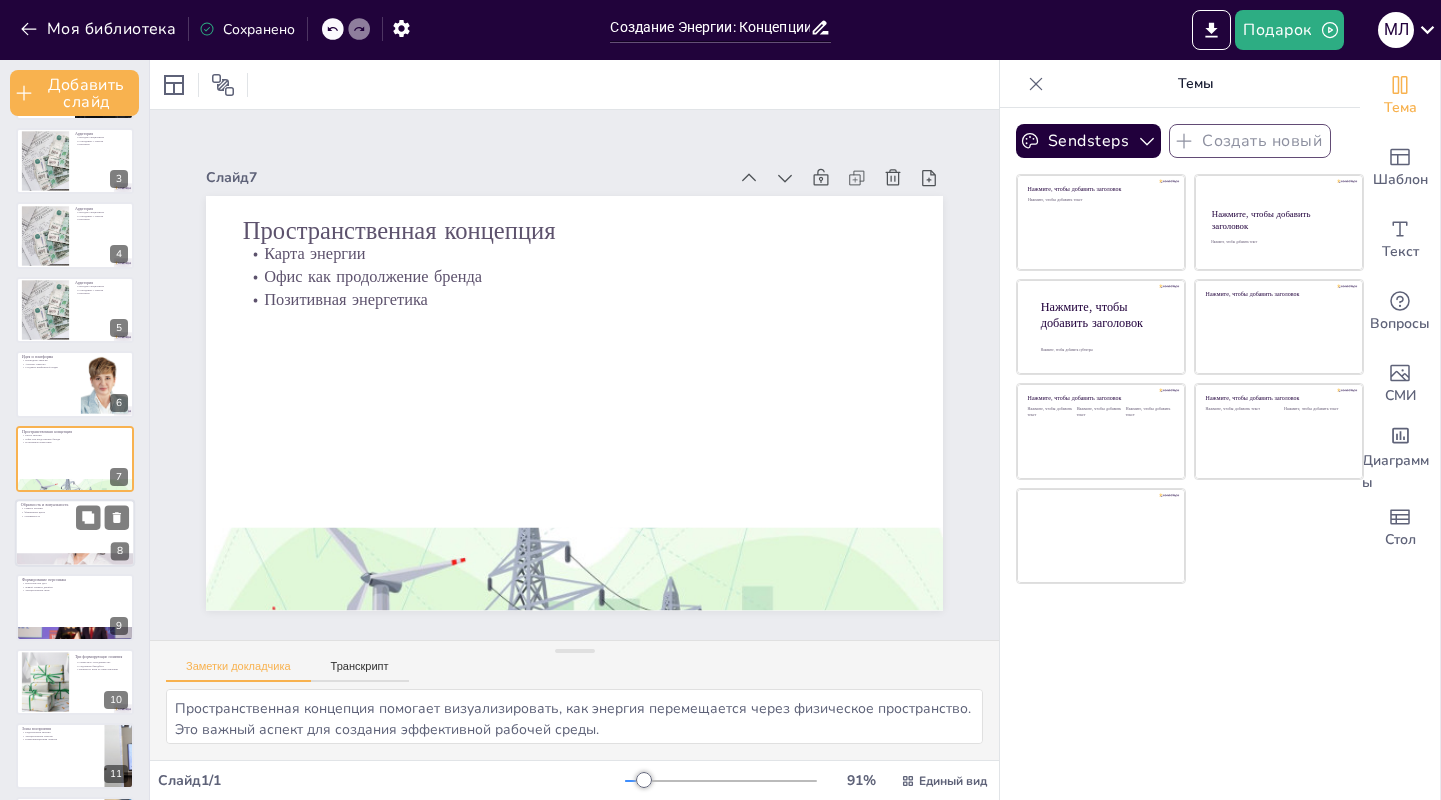 click at bounding box center (75, 533) 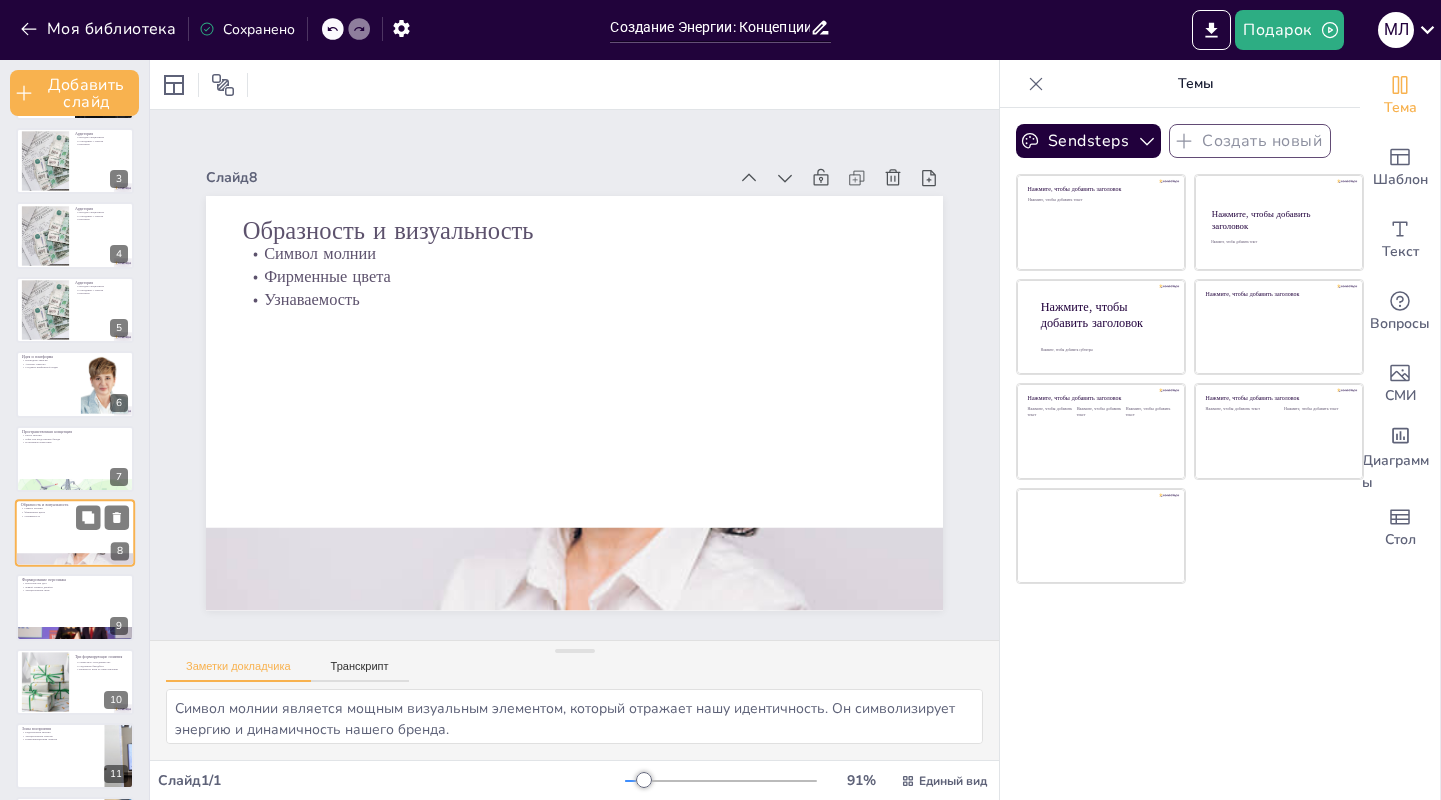 scroll, scrollTop: 227, scrollLeft: 0, axis: vertical 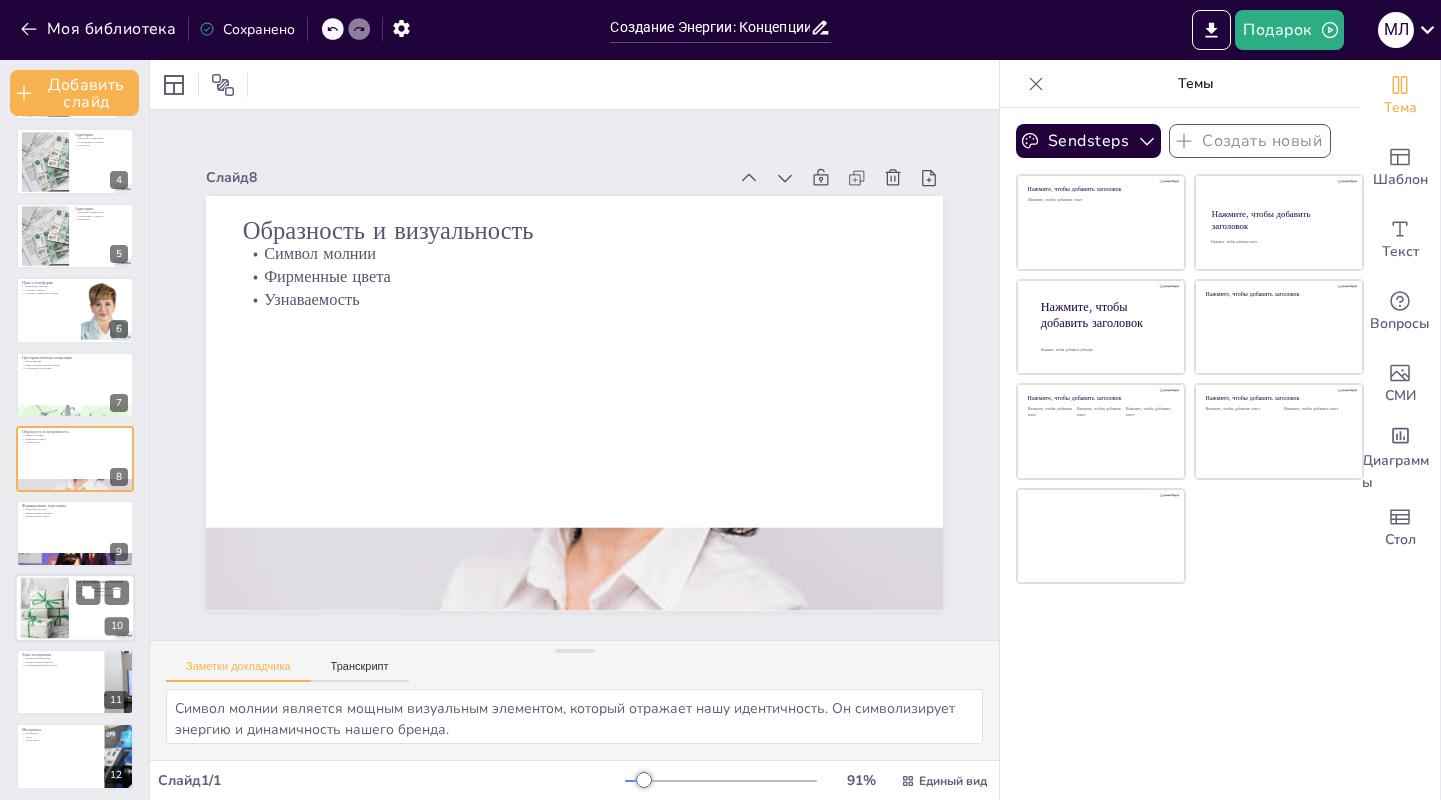 click at bounding box center [44, 607] 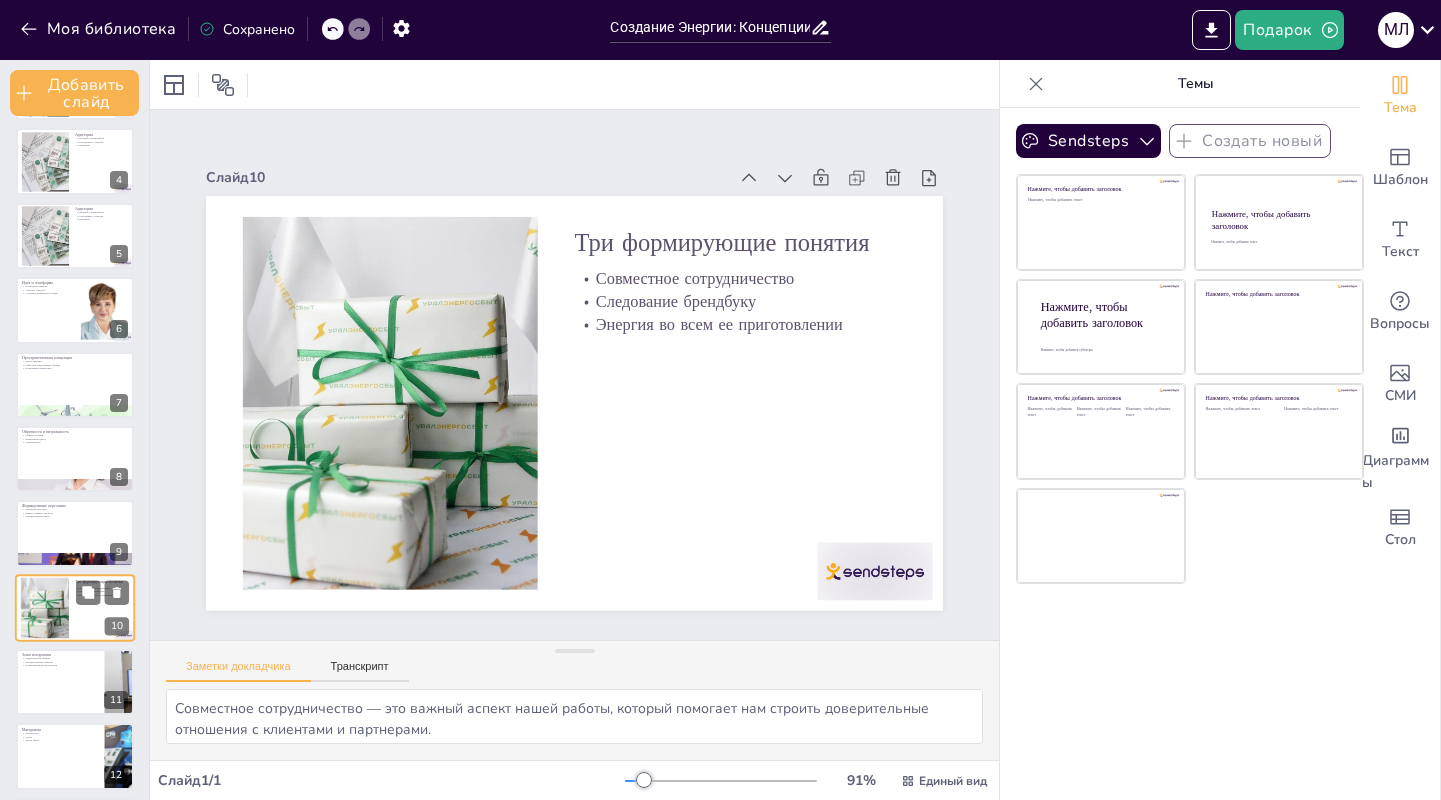 scroll, scrollTop: 376, scrollLeft: 0, axis: vertical 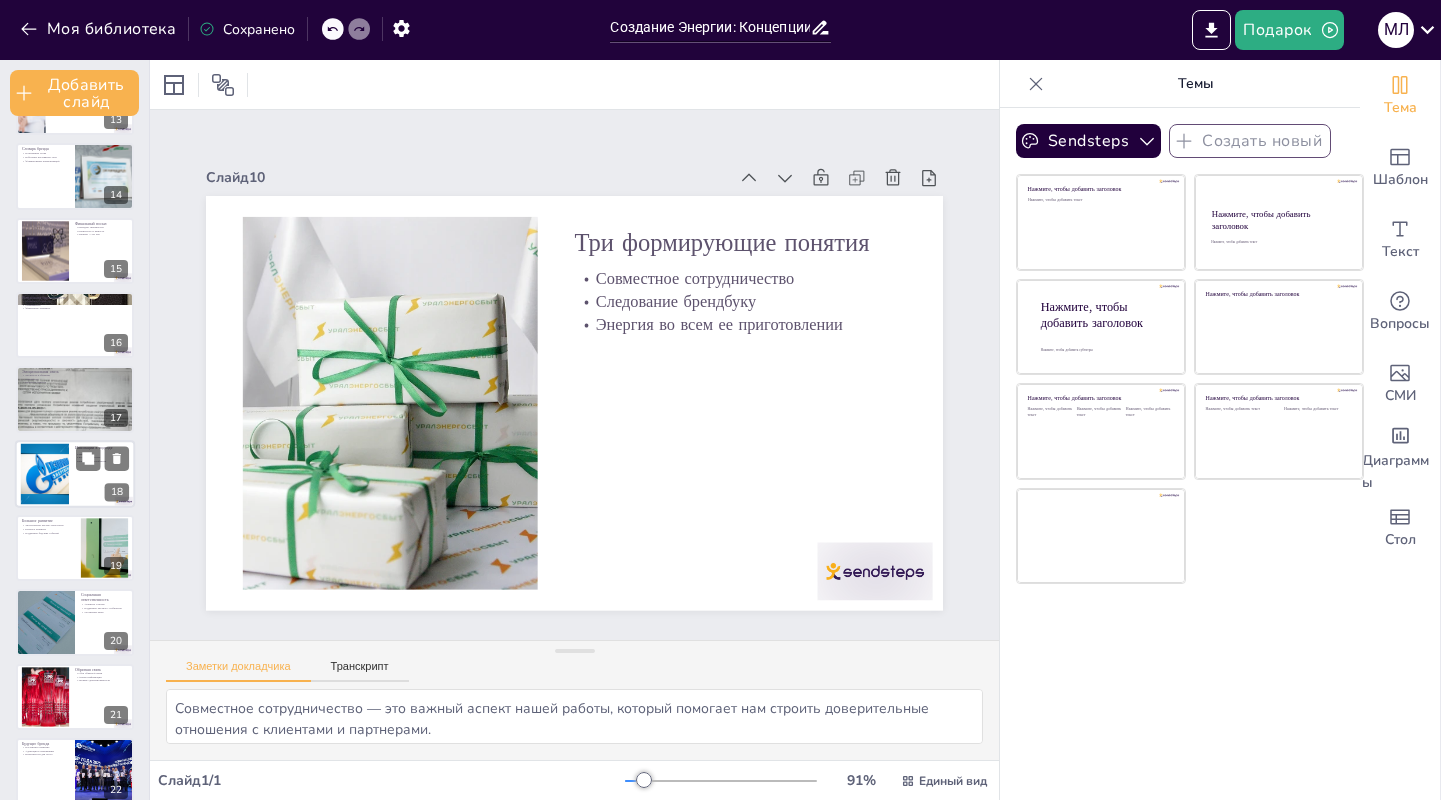 click at bounding box center [44, 473] 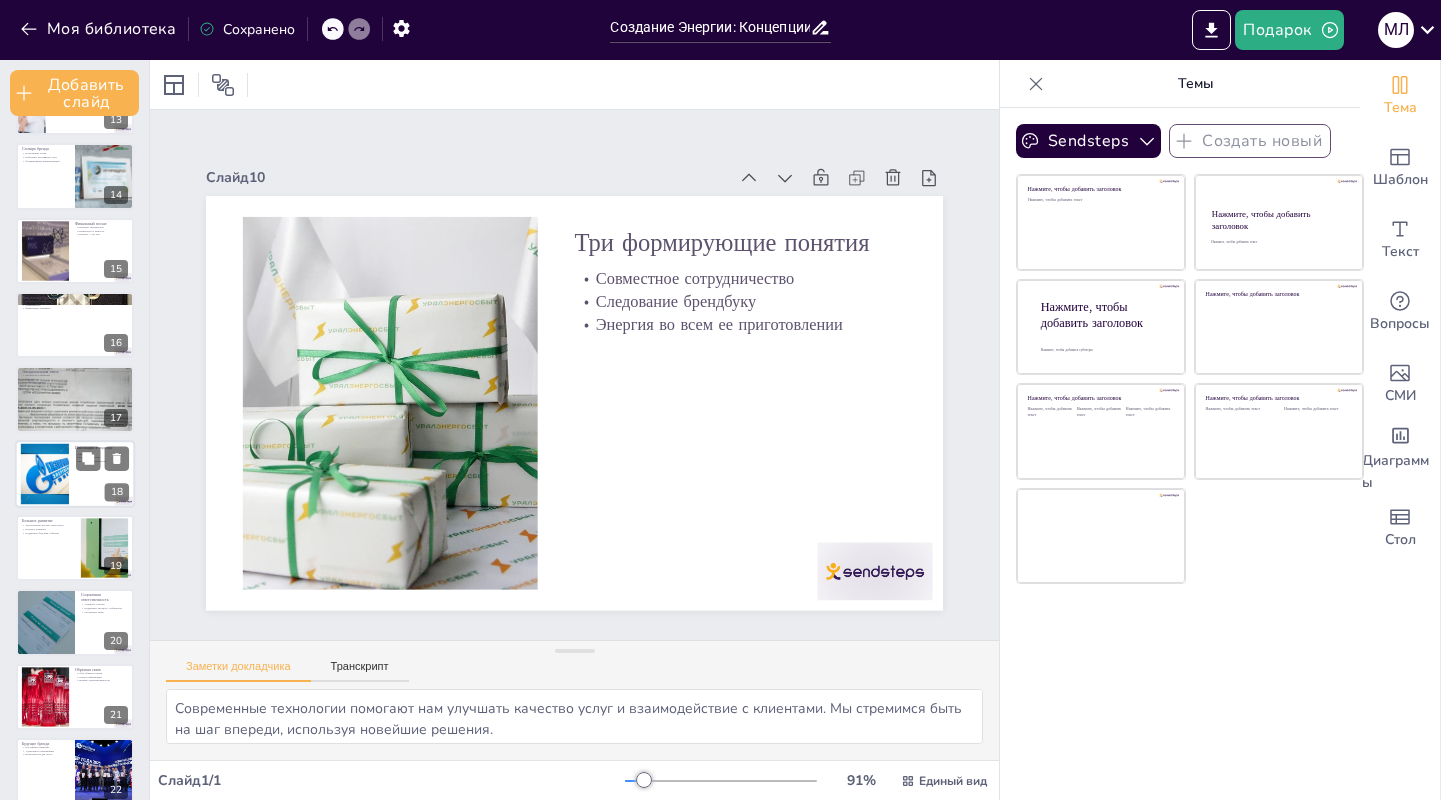 scroll, scrollTop: 971, scrollLeft: 0, axis: vertical 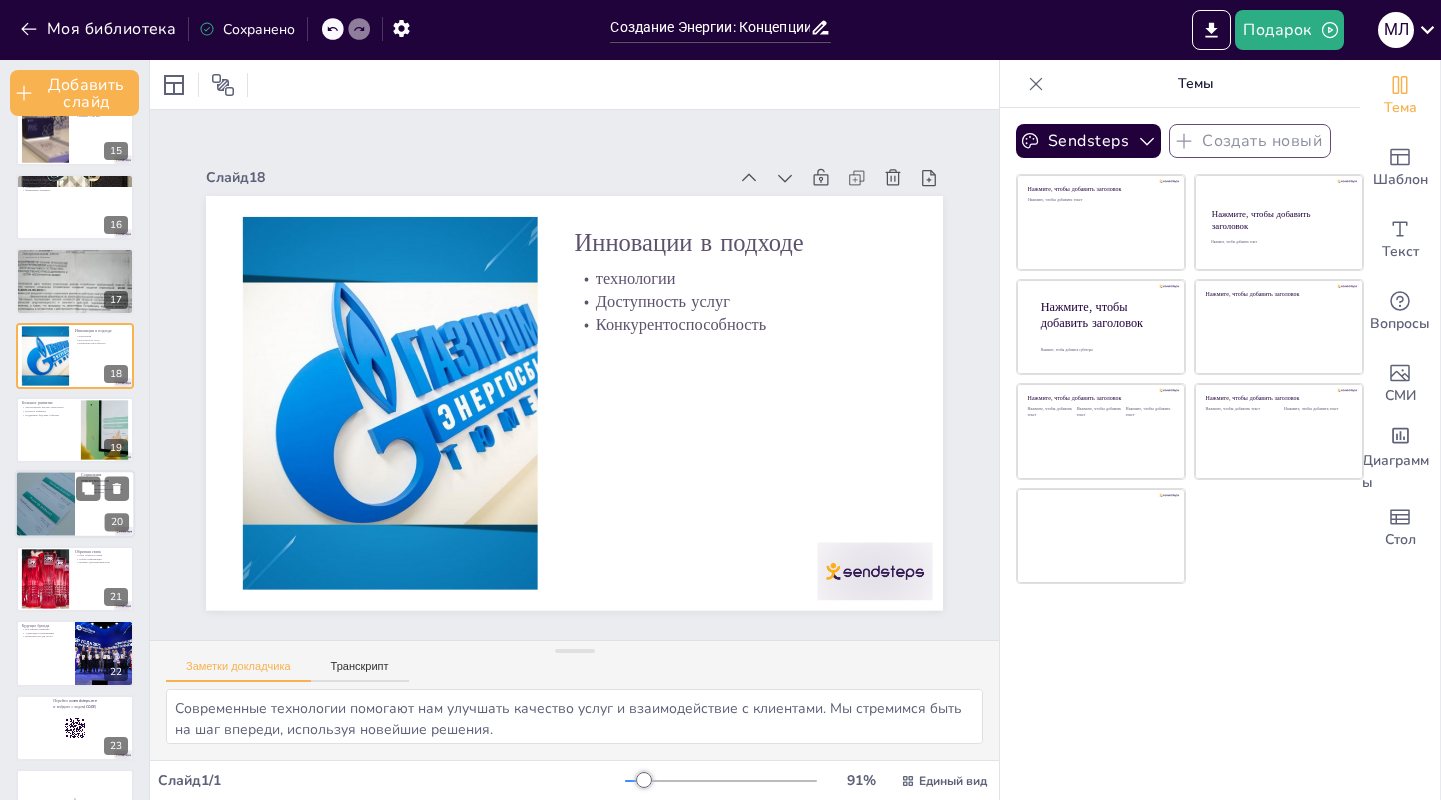 click at bounding box center (45, 505) 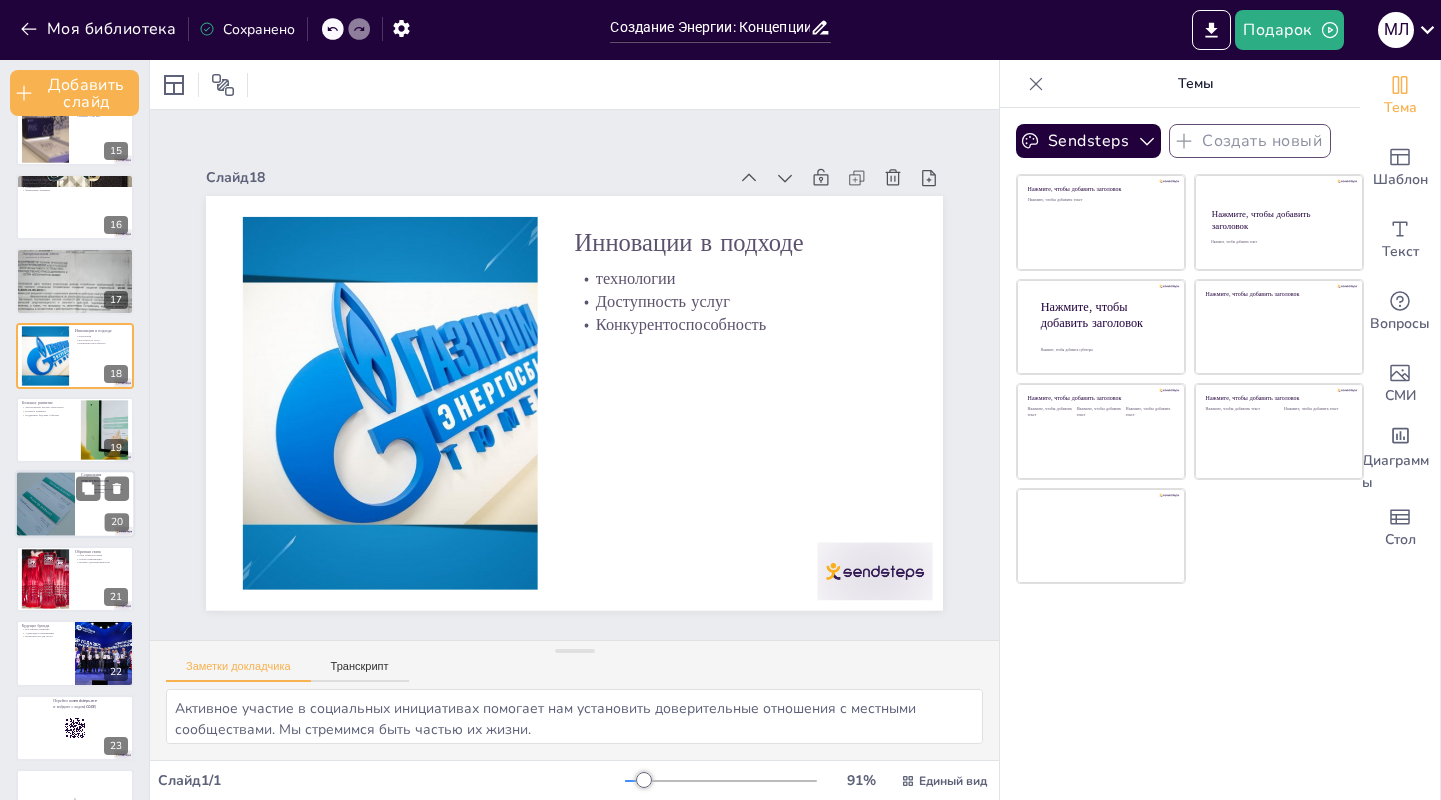 scroll, scrollTop: 1120, scrollLeft: 0, axis: vertical 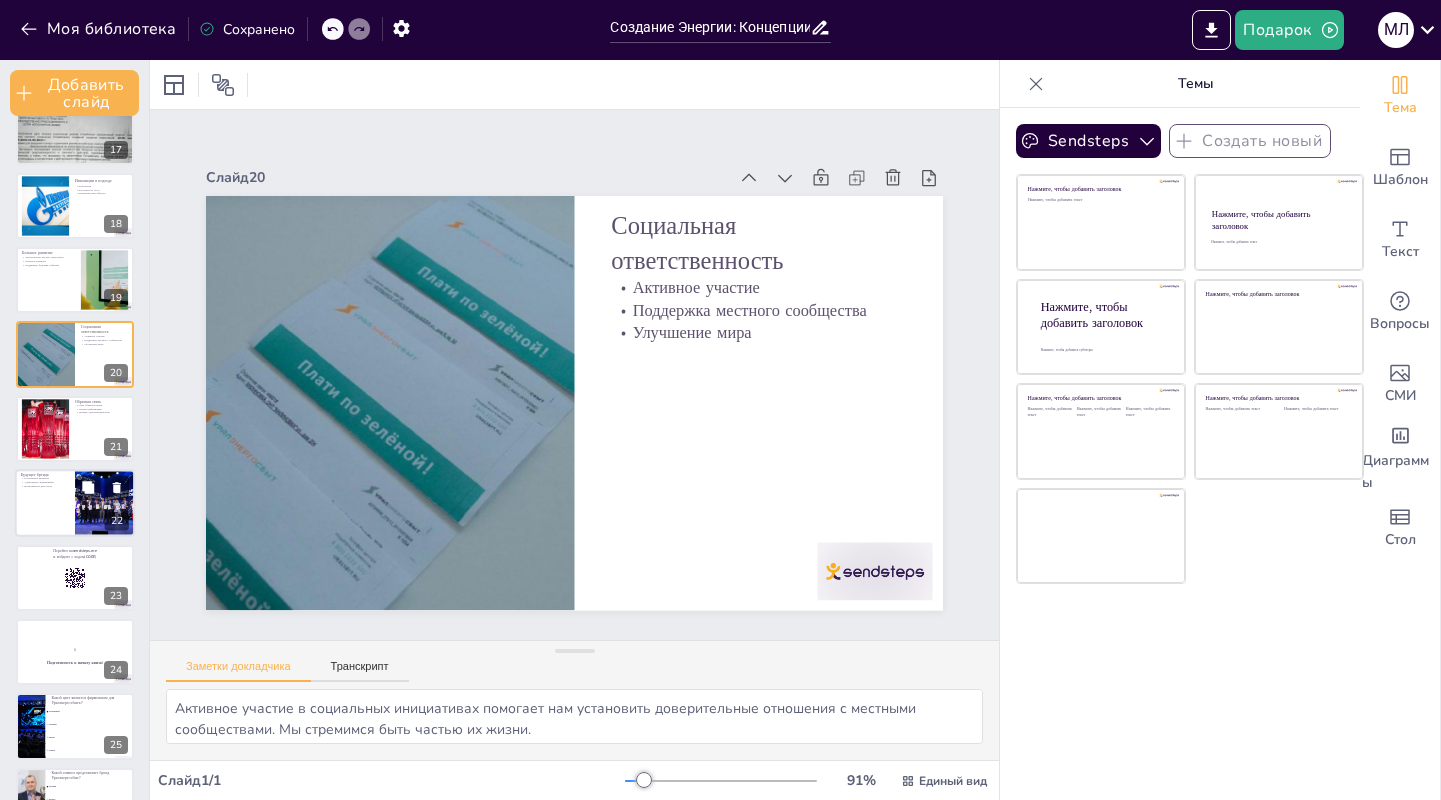 click at bounding box center (75, 503) 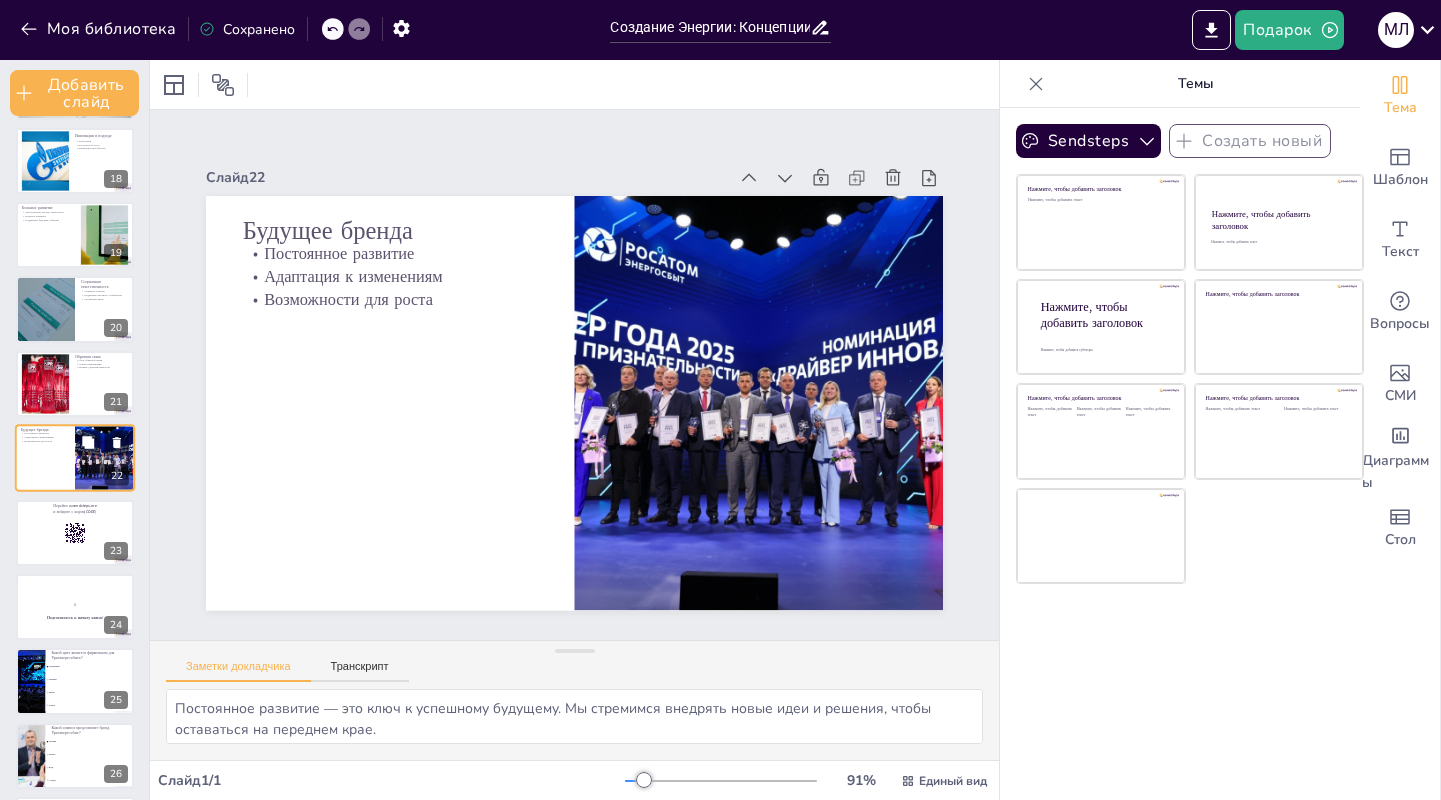 scroll, scrollTop: 1305, scrollLeft: 0, axis: vertical 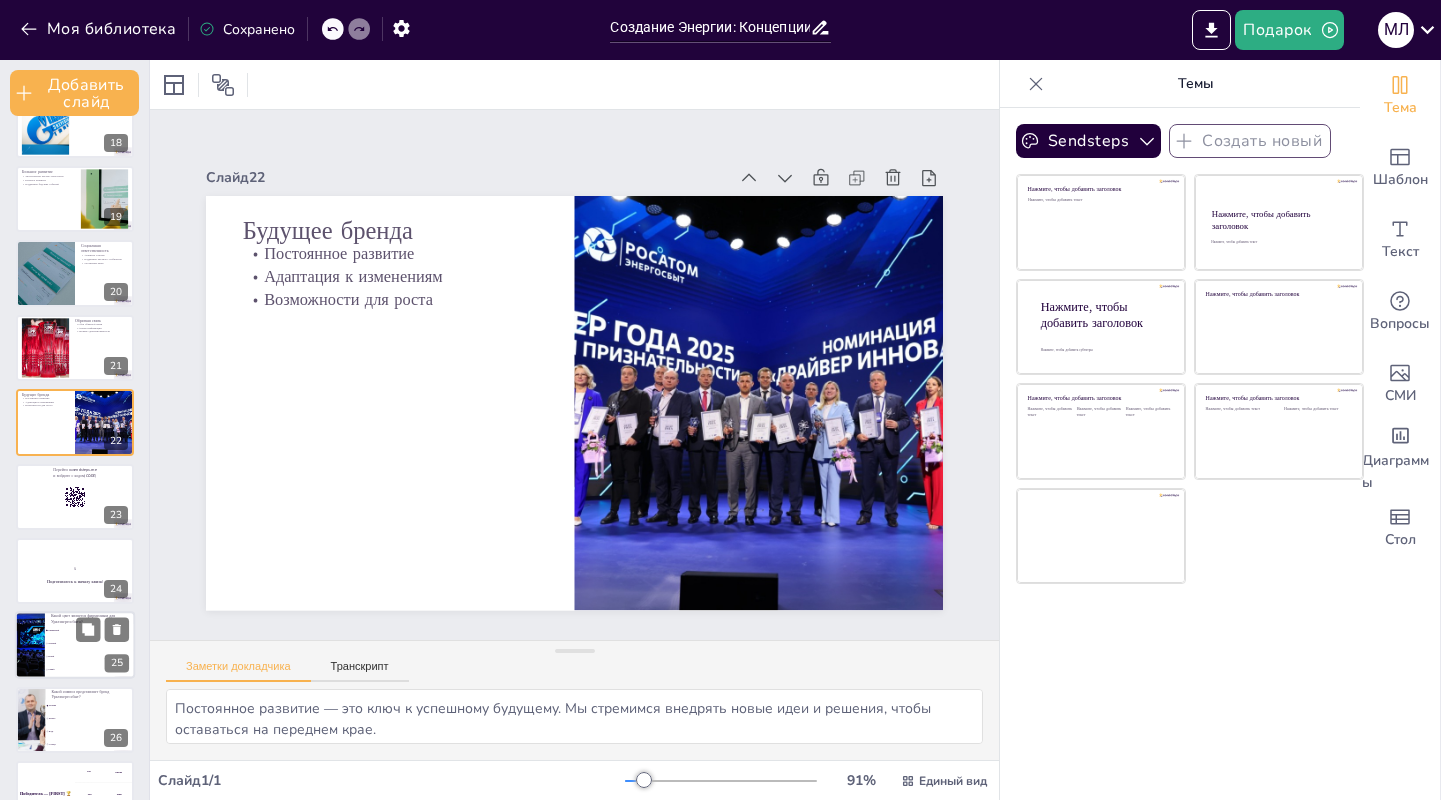 click on "Зеленый" at bounding box center (90, 644) 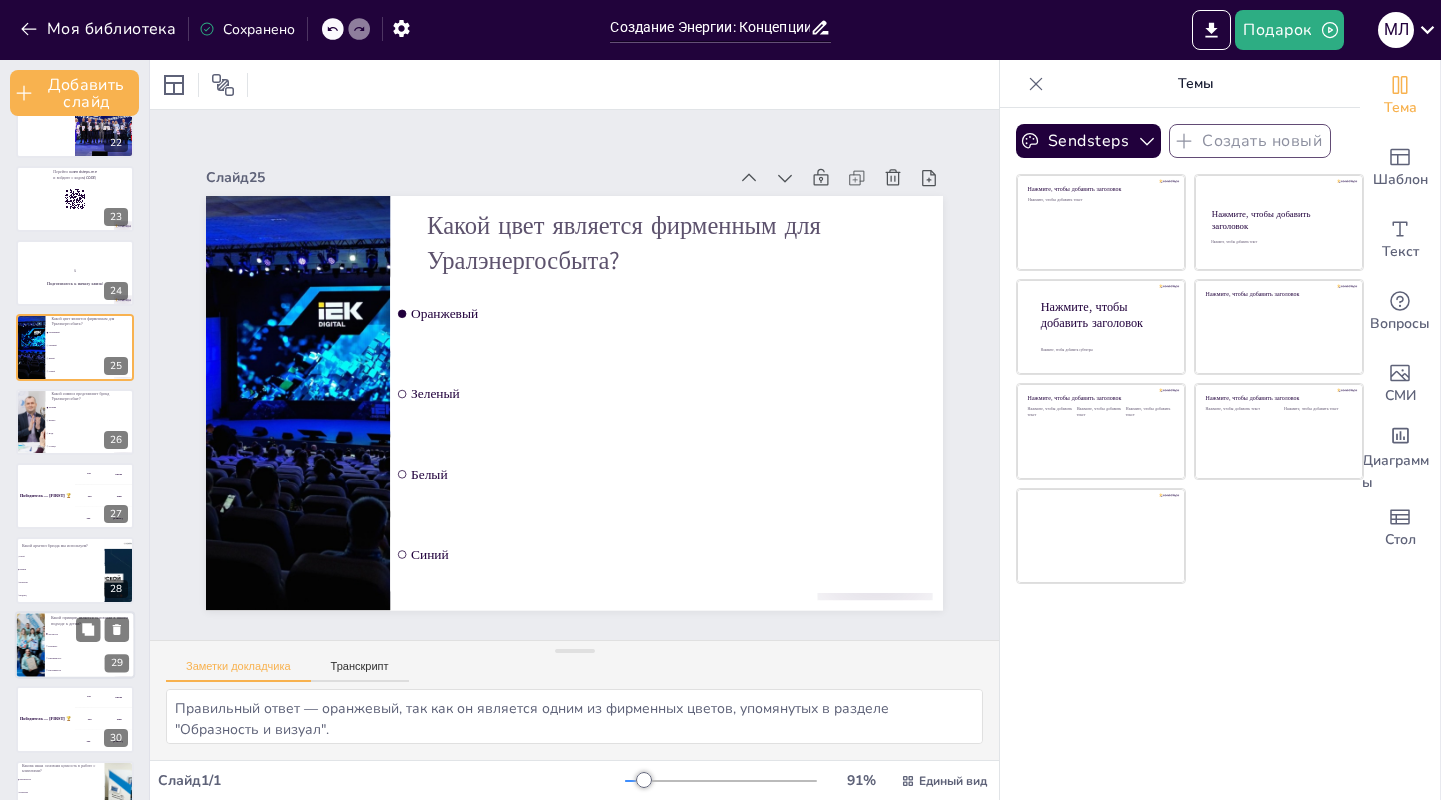 scroll, scrollTop: 1720, scrollLeft: 0, axis: vertical 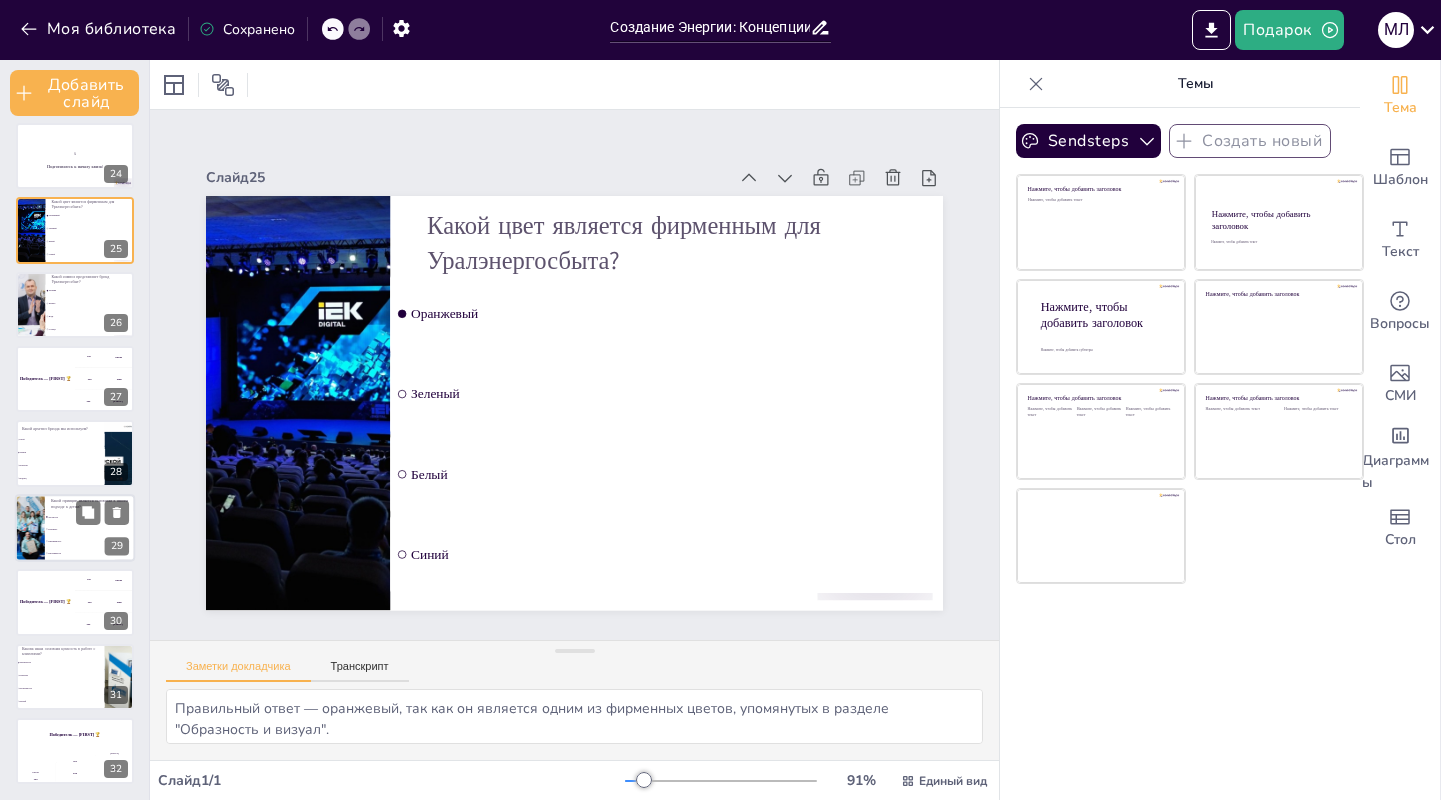 click on "Честность" at bounding box center (90, 517) 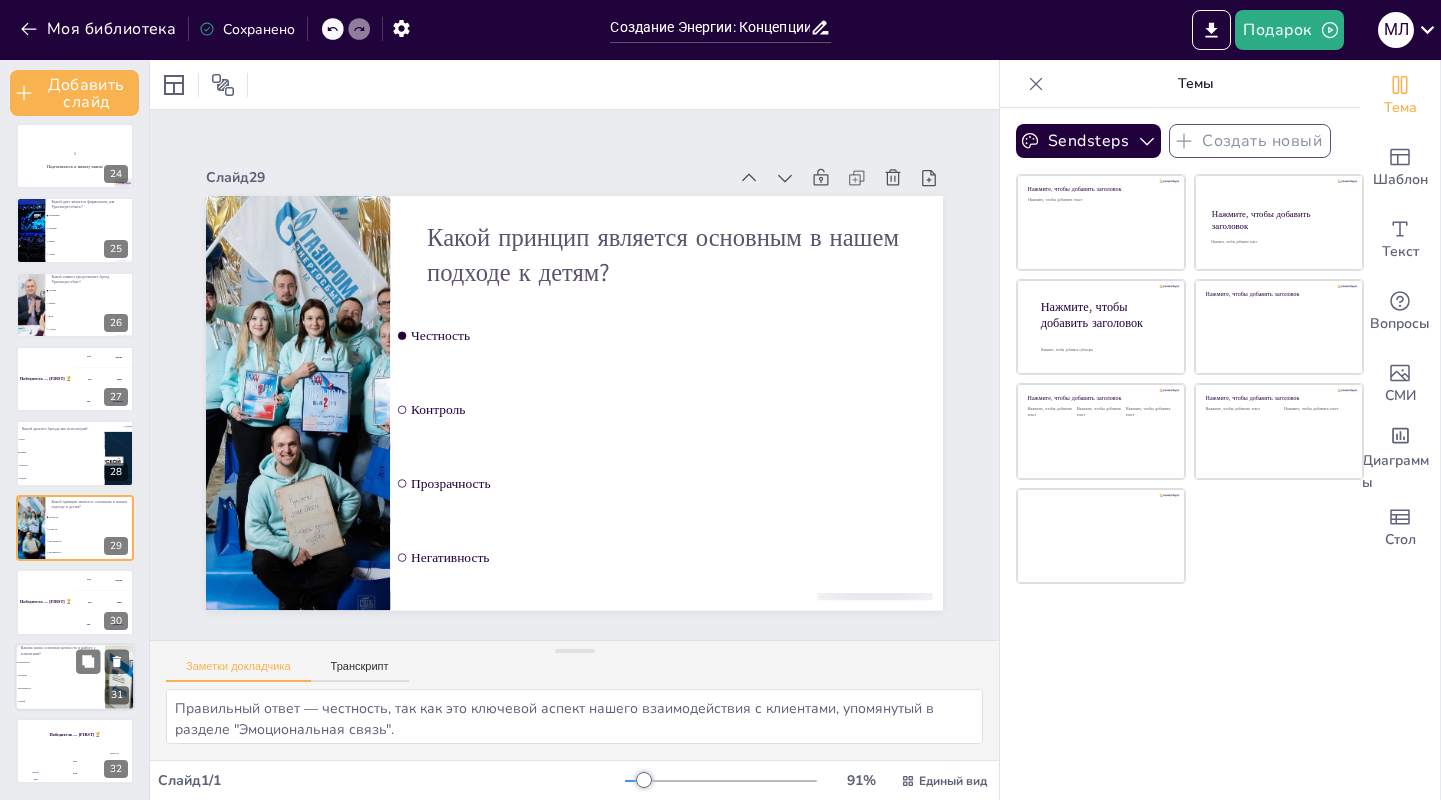 click on "Уверенность" at bounding box center [61, 662] 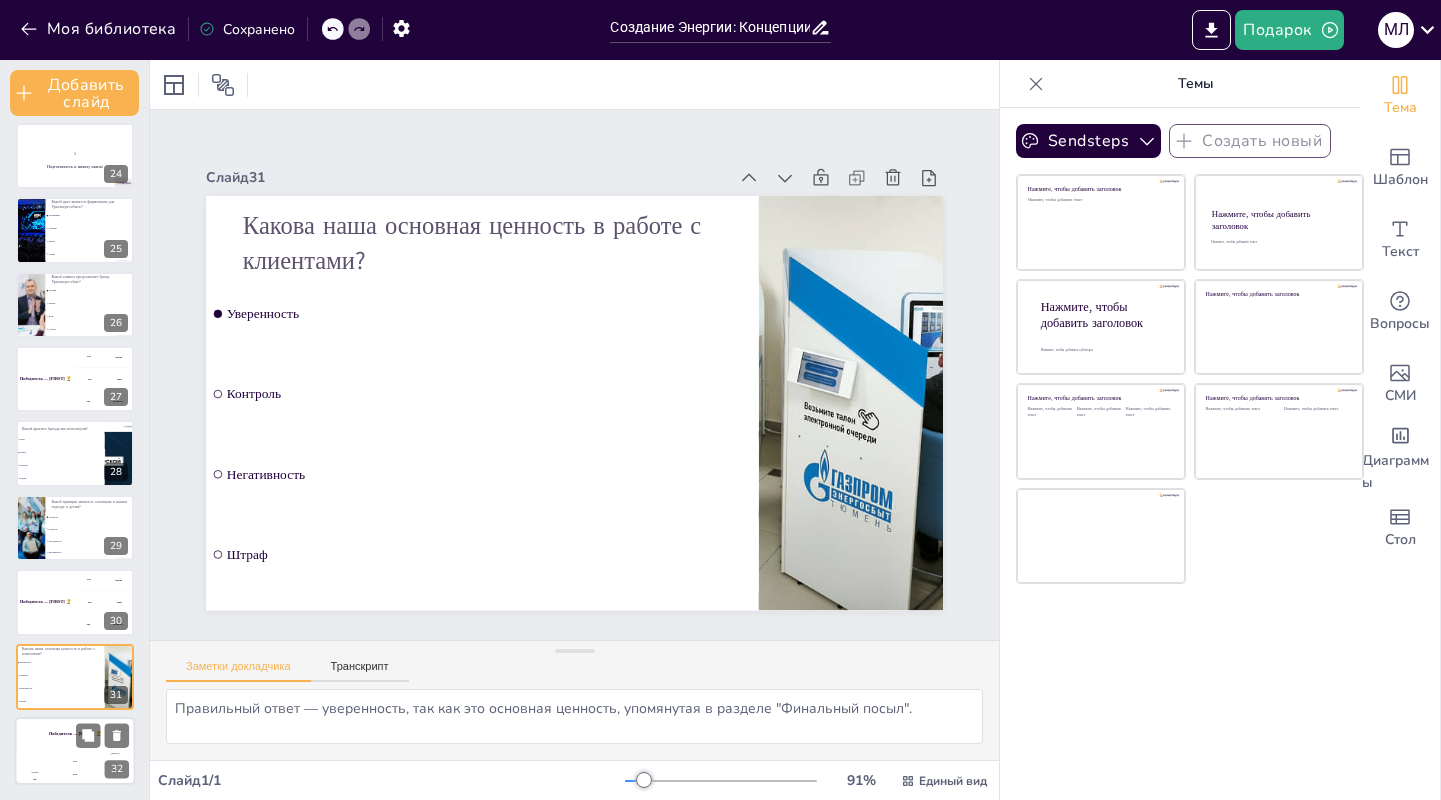 click on "Победитель — [NAME] 🏆" at bounding box center [75, 734] 